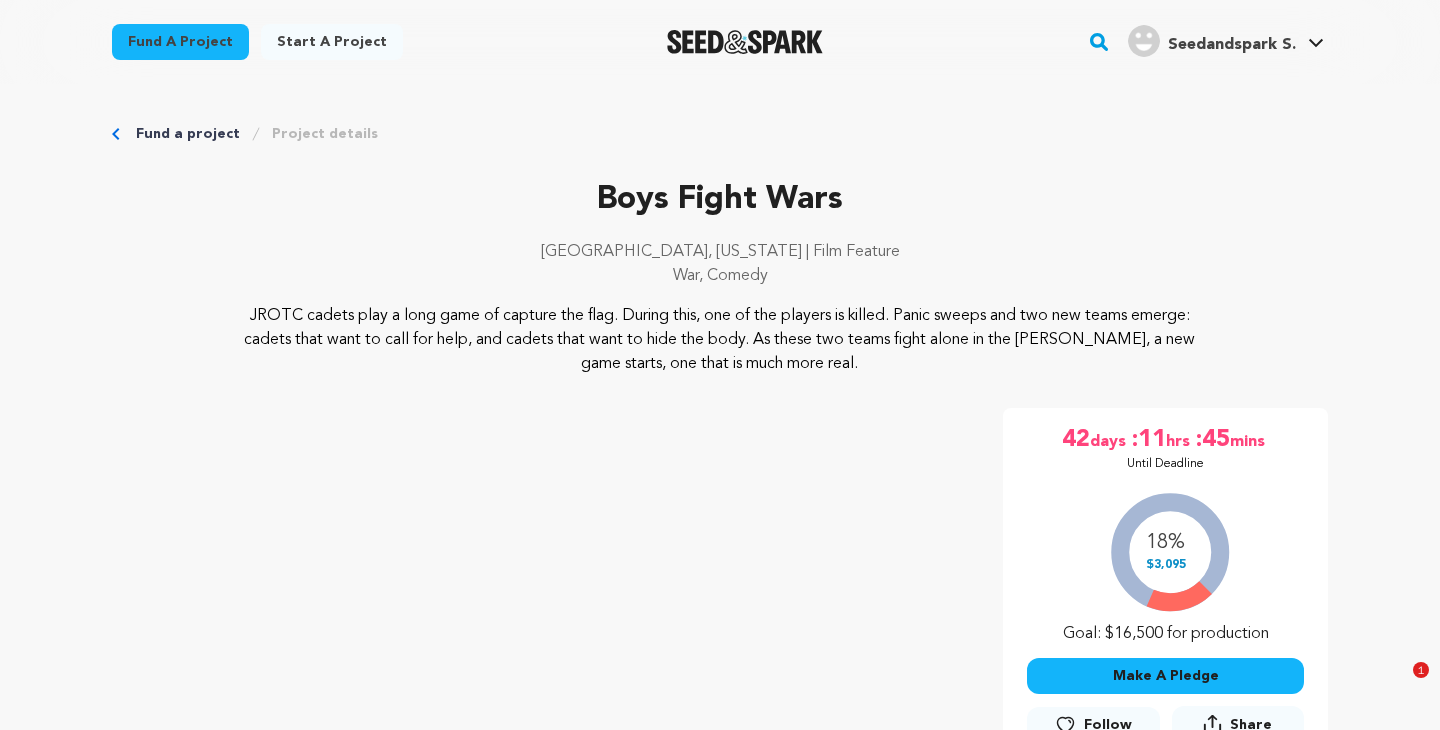 scroll, scrollTop: 2645, scrollLeft: 0, axis: vertical 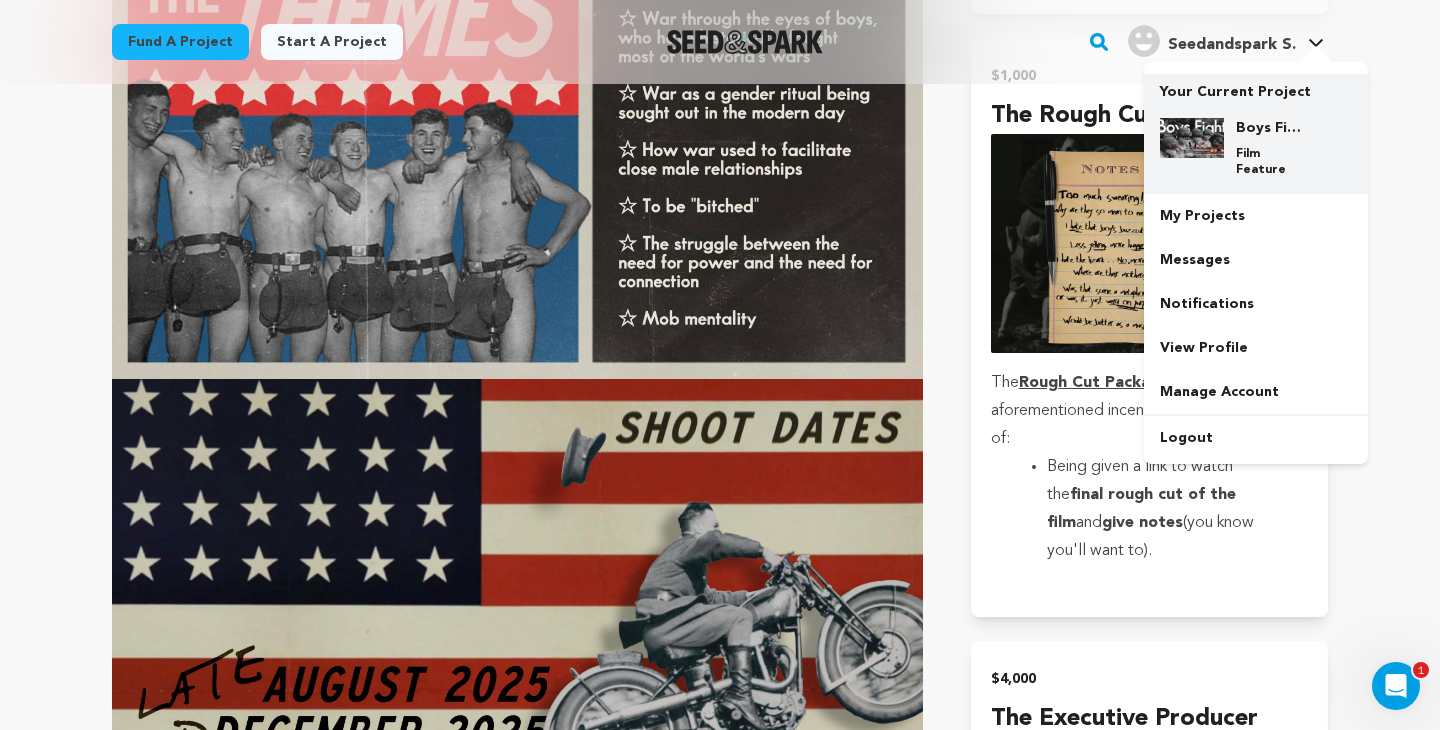 click on "Film Feature" at bounding box center [1272, 162] 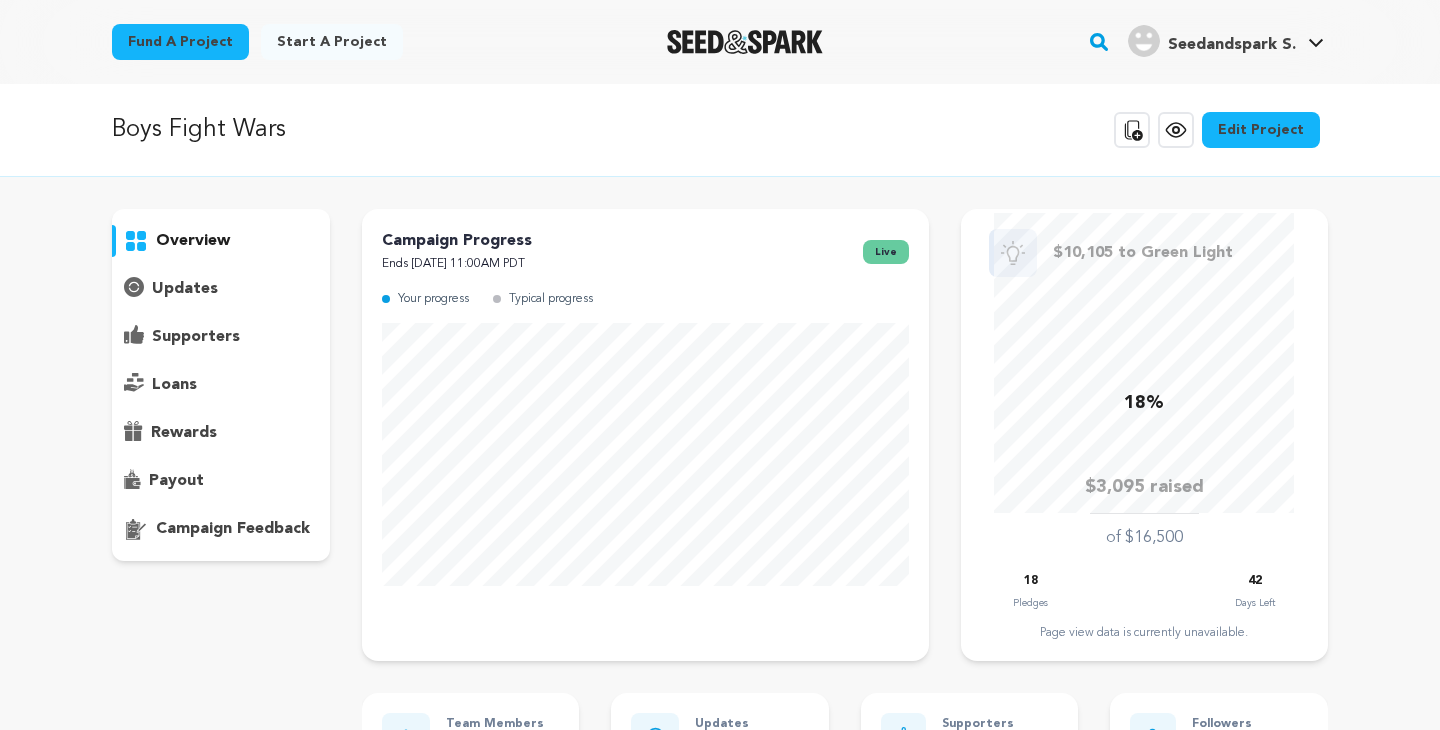 scroll, scrollTop: 0, scrollLeft: 0, axis: both 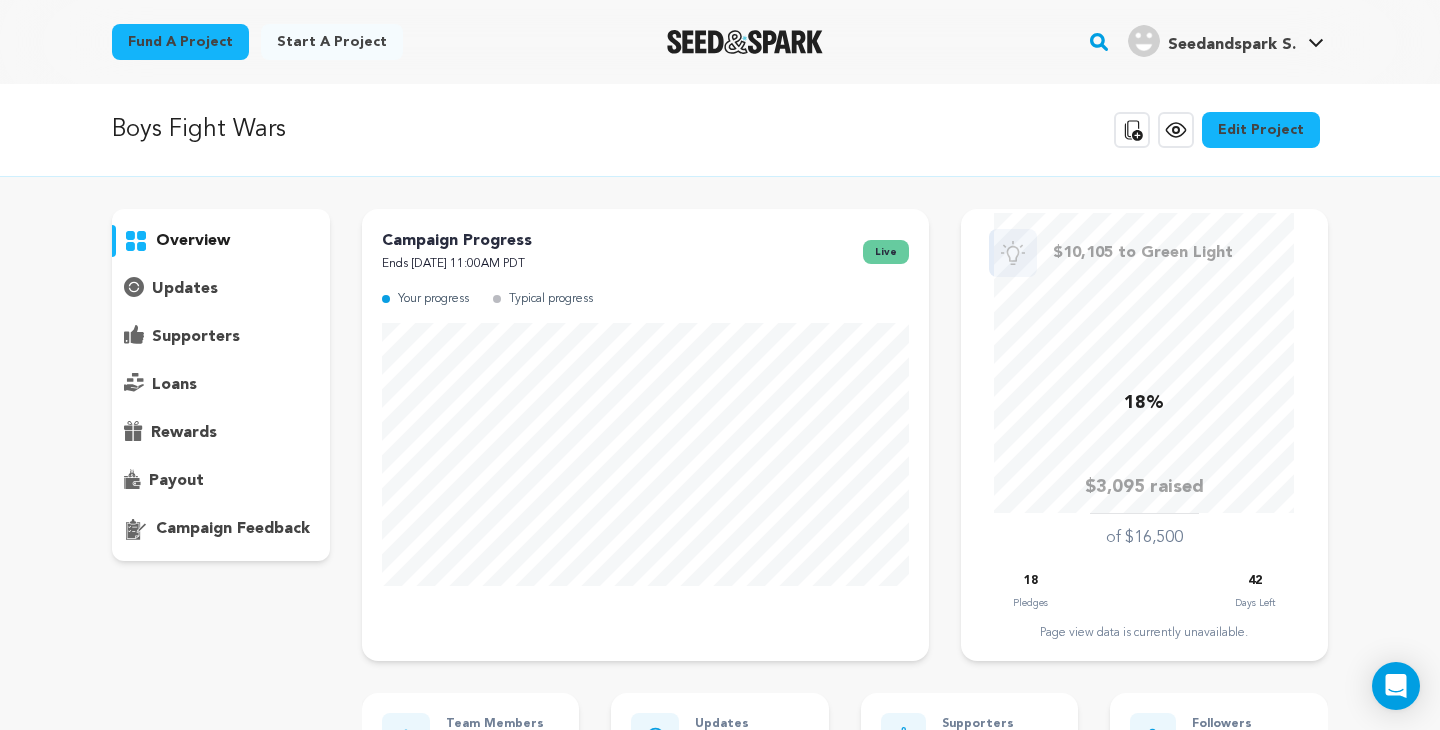 click on "Edit Project" at bounding box center (1261, 130) 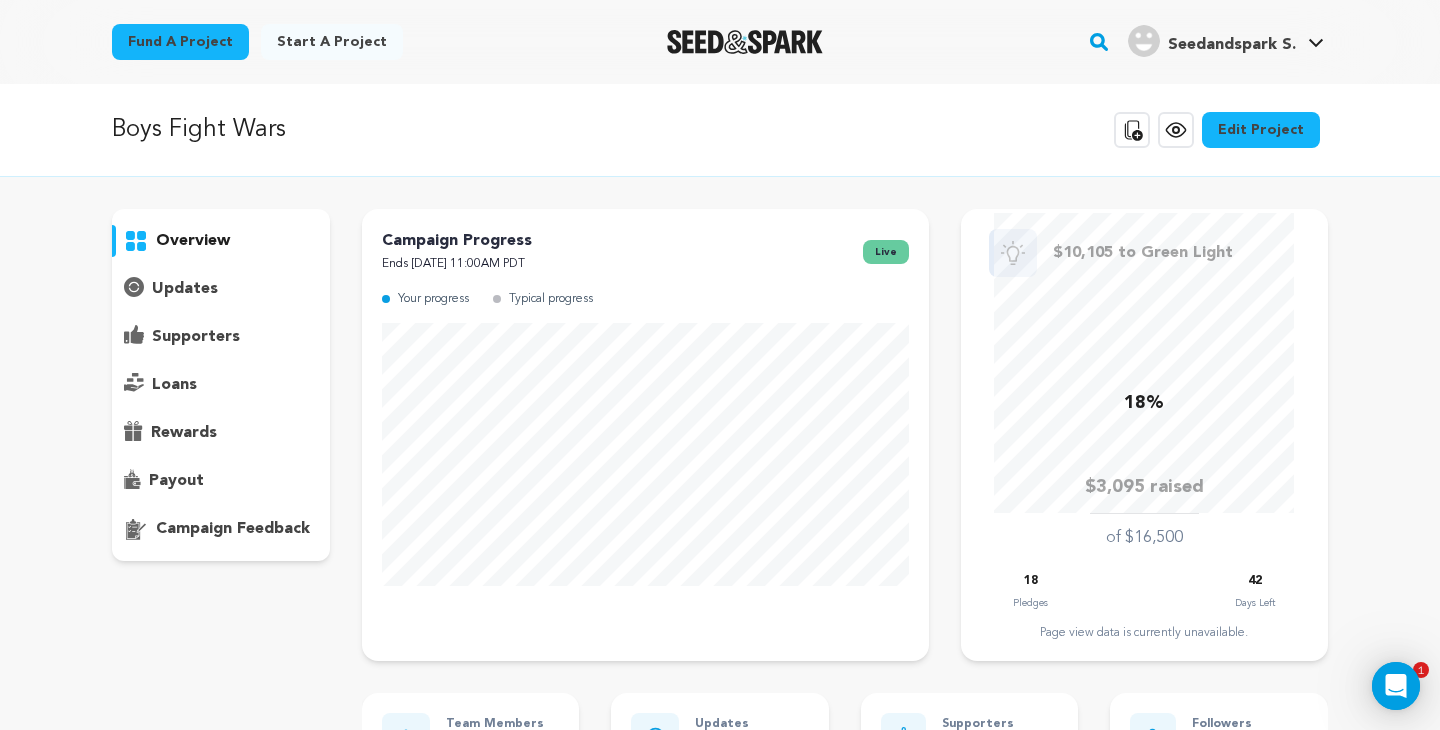 scroll, scrollTop: 0, scrollLeft: 0, axis: both 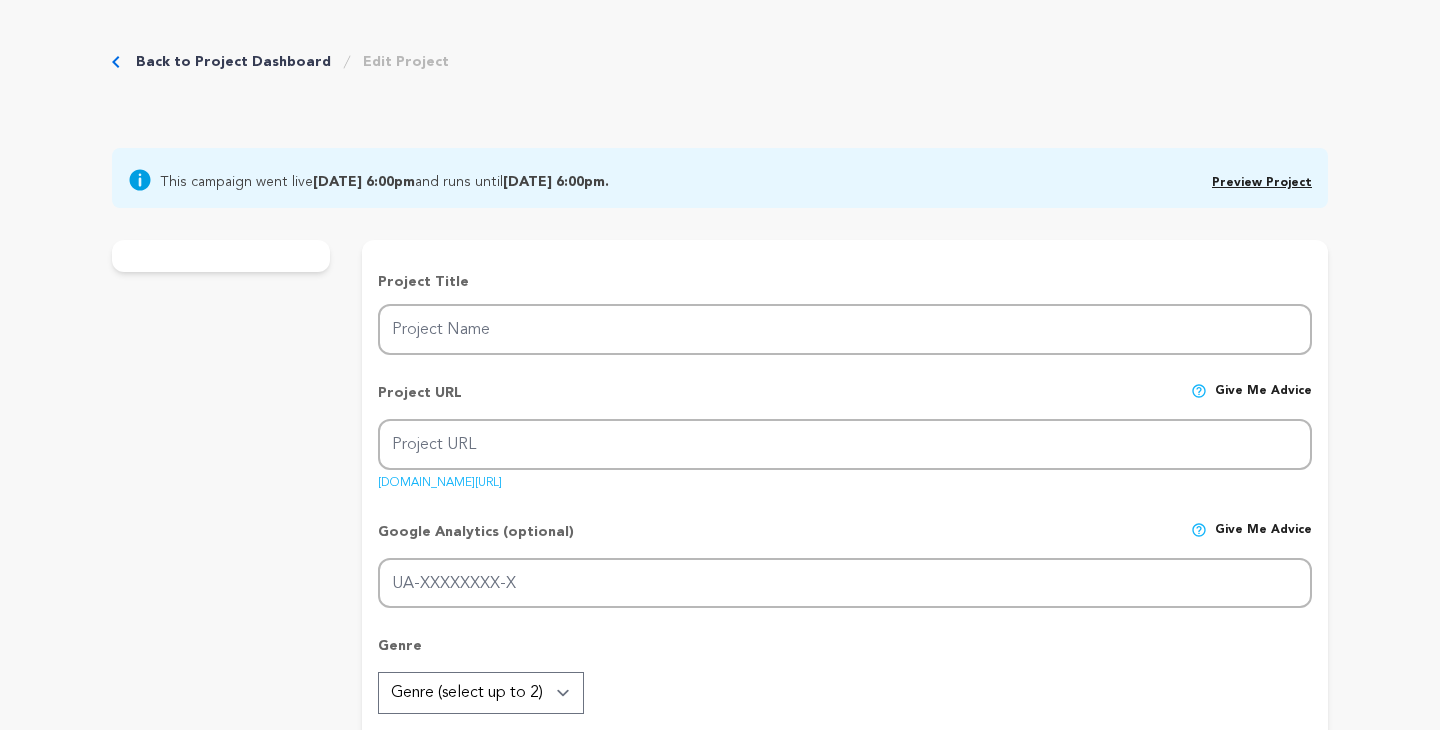 type on "Boys Fight Wars" 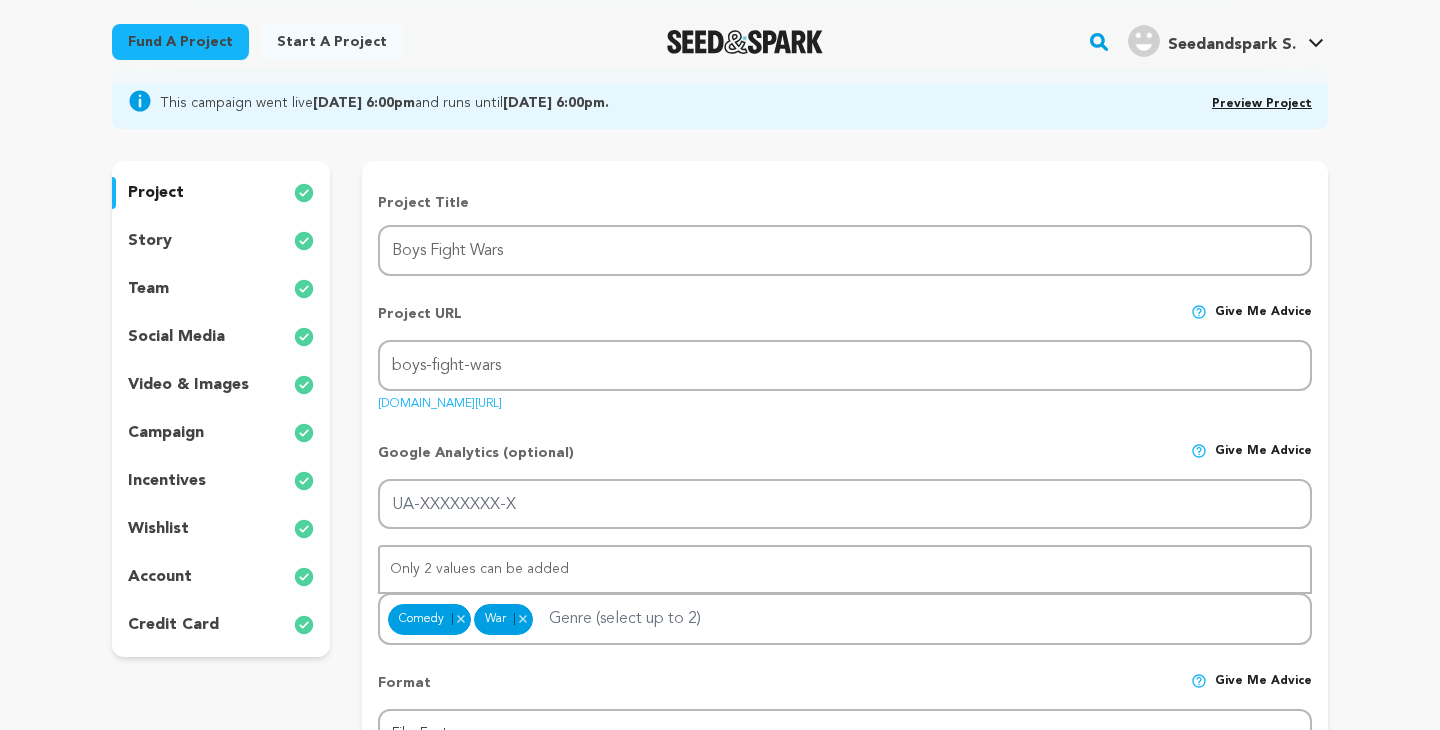 scroll, scrollTop: 221, scrollLeft: 0, axis: vertical 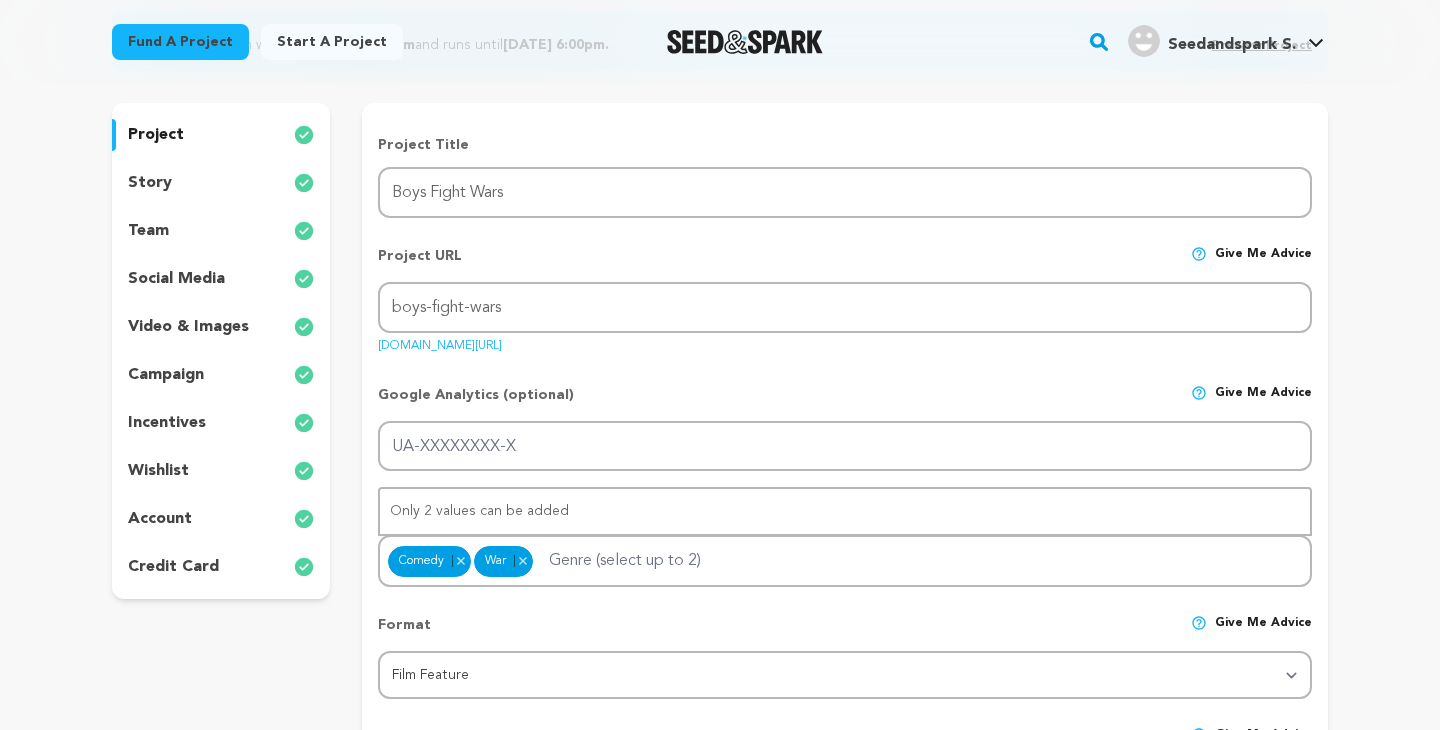 click on "incentives" at bounding box center [221, 423] 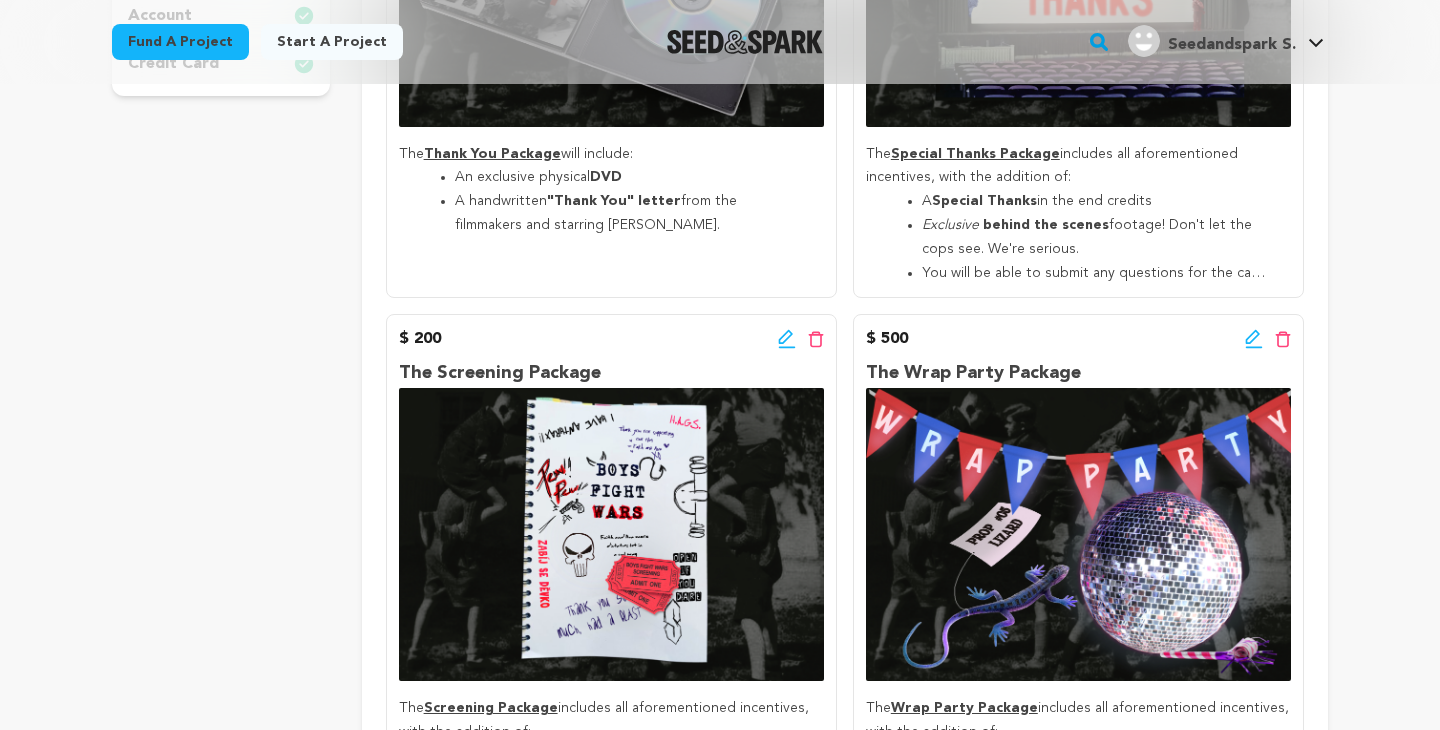 scroll, scrollTop: 732, scrollLeft: 0, axis: vertical 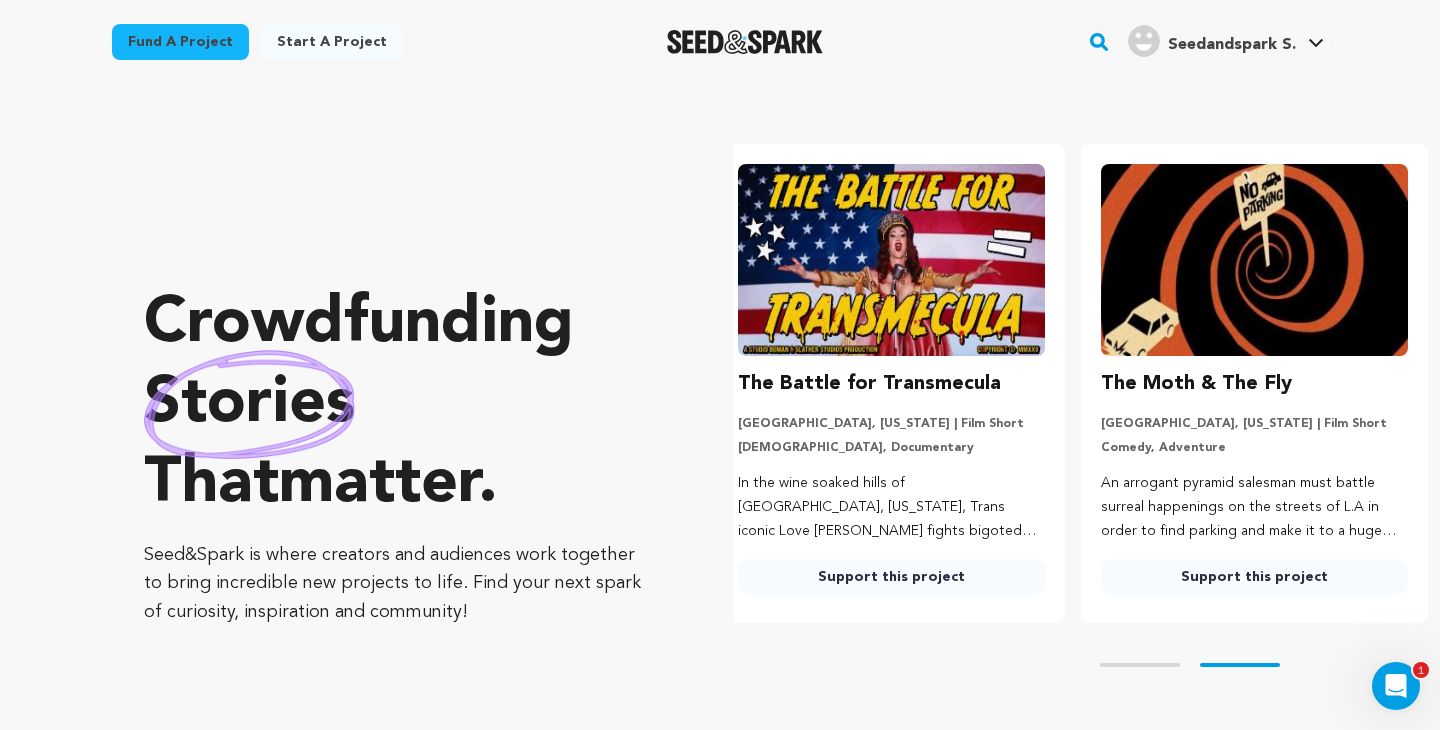 click 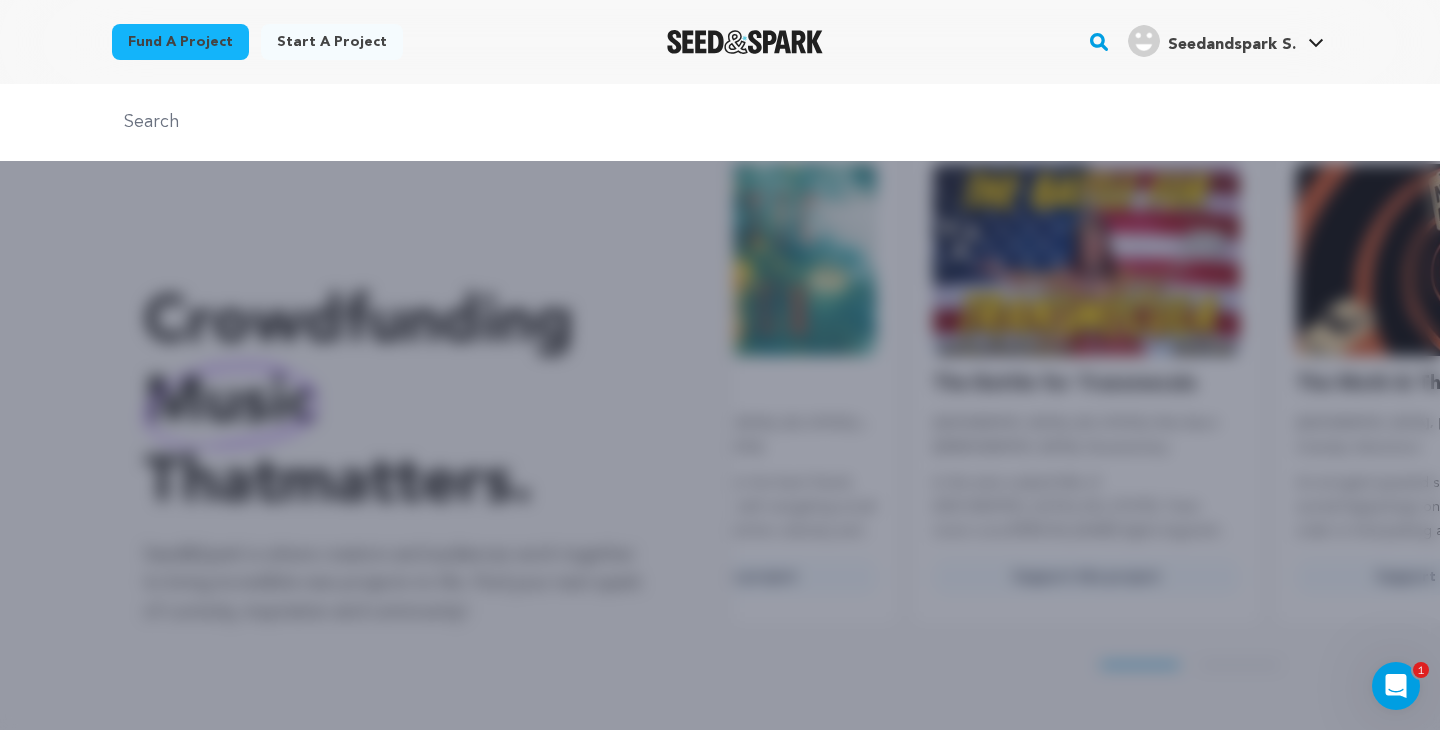 scroll, scrollTop: 0, scrollLeft: 0, axis: both 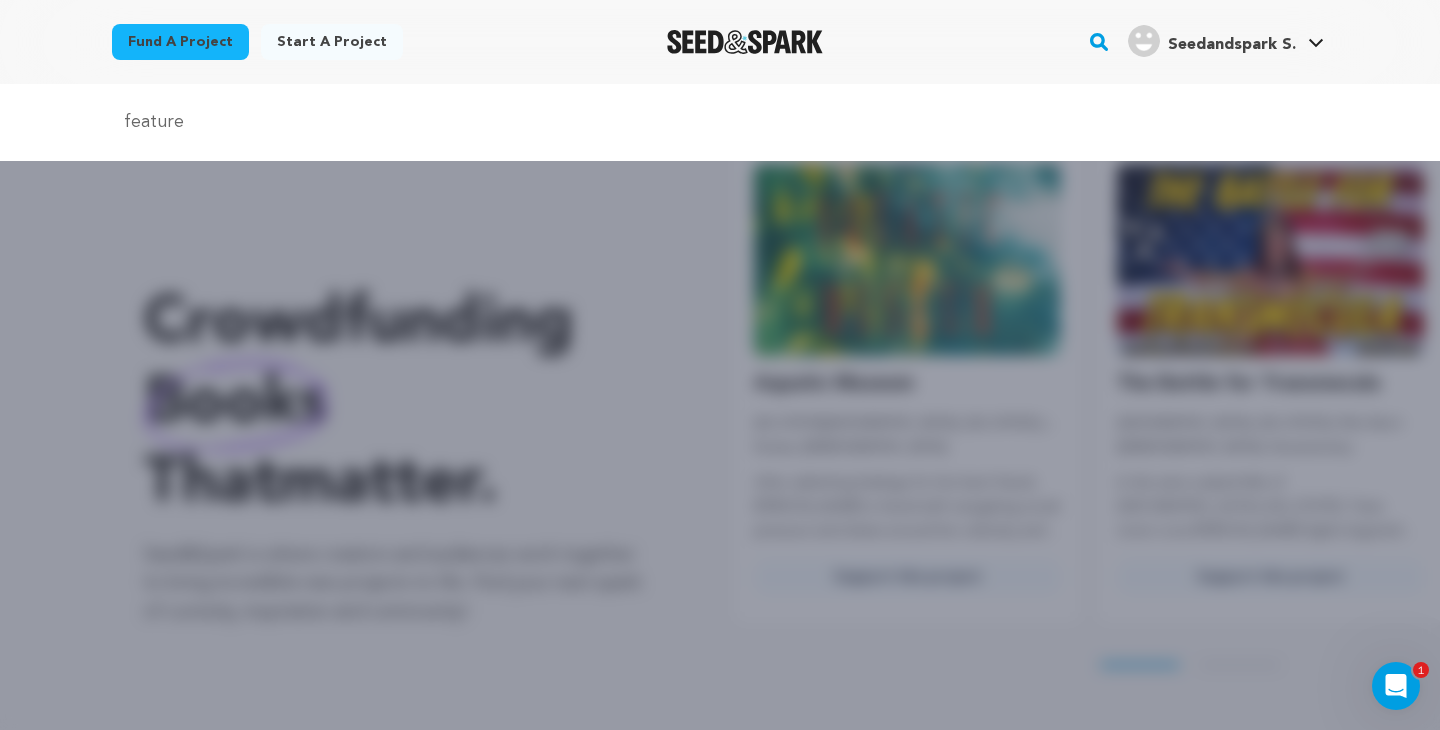type on "feature" 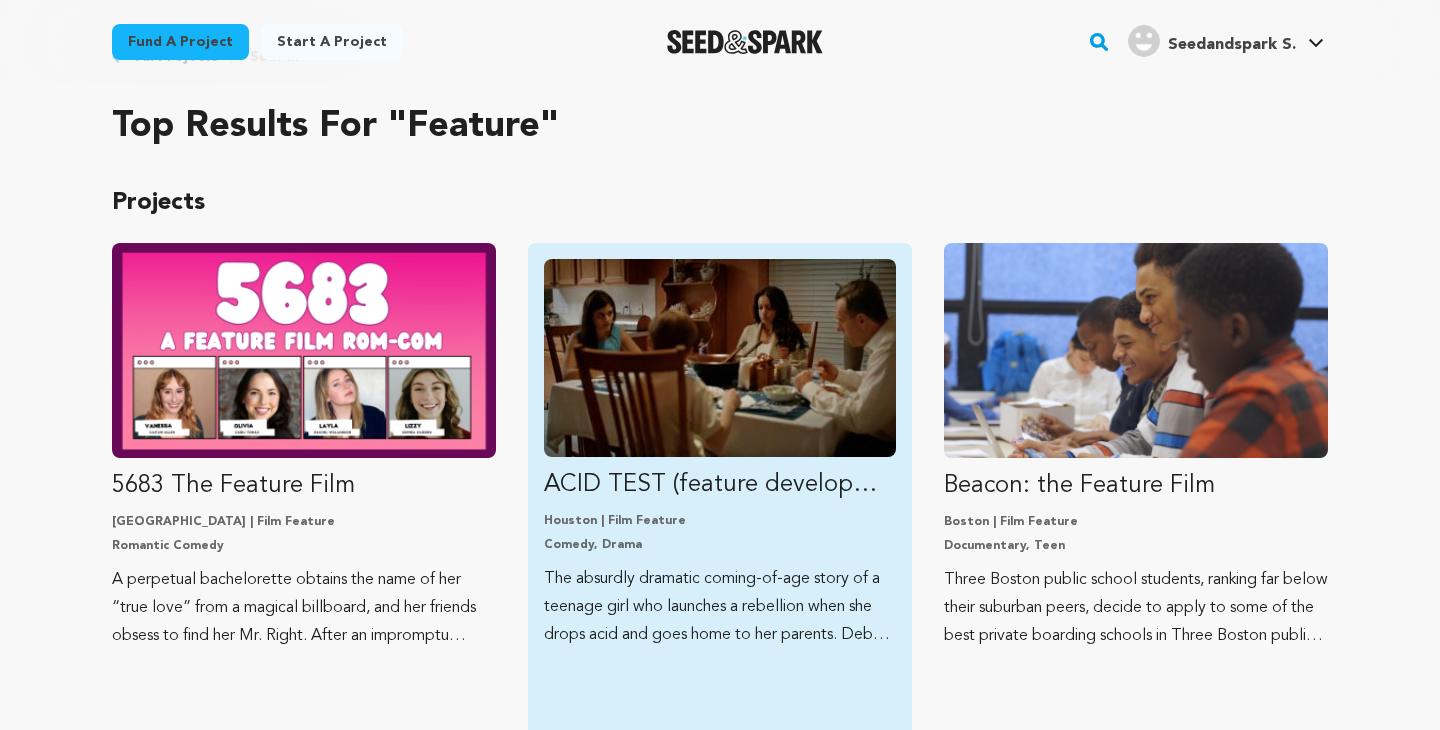 scroll, scrollTop: 193, scrollLeft: 0, axis: vertical 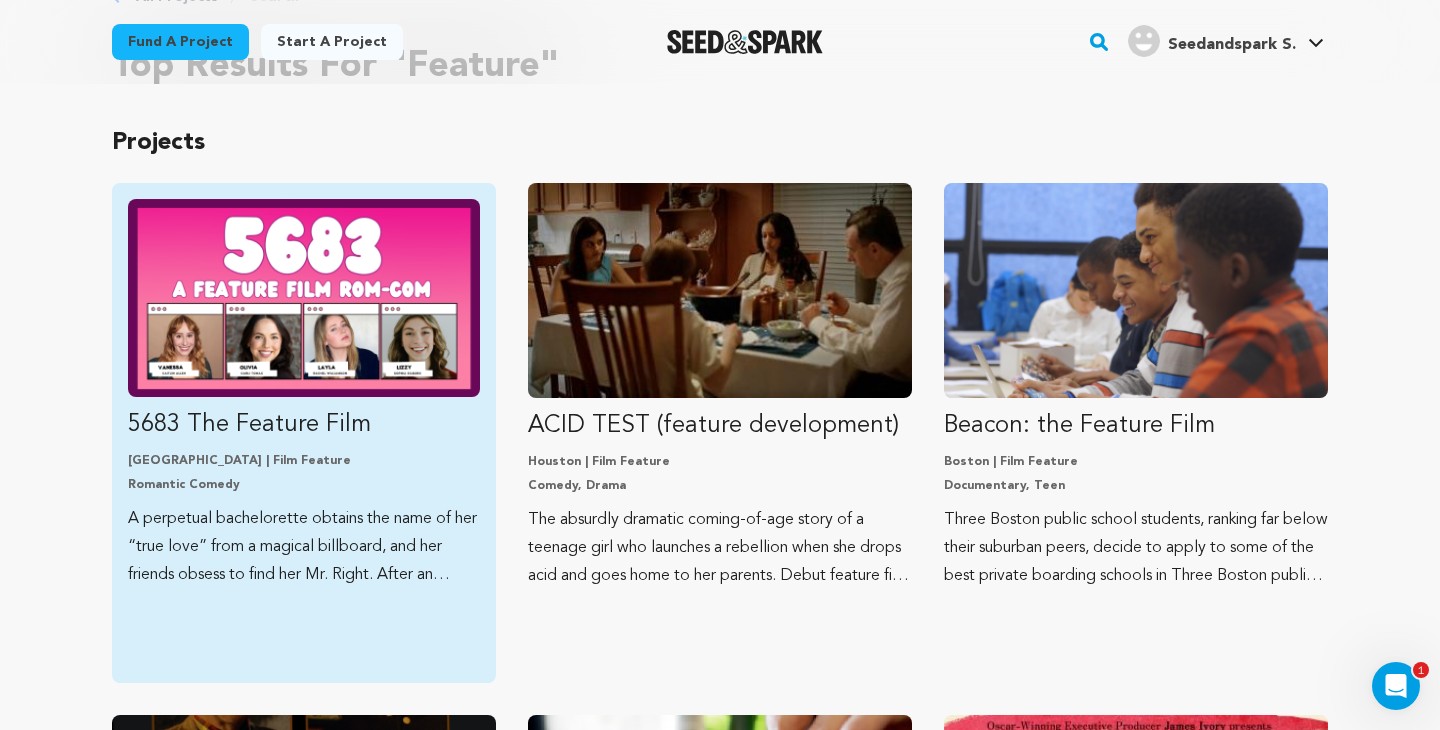 click at bounding box center [304, 298] 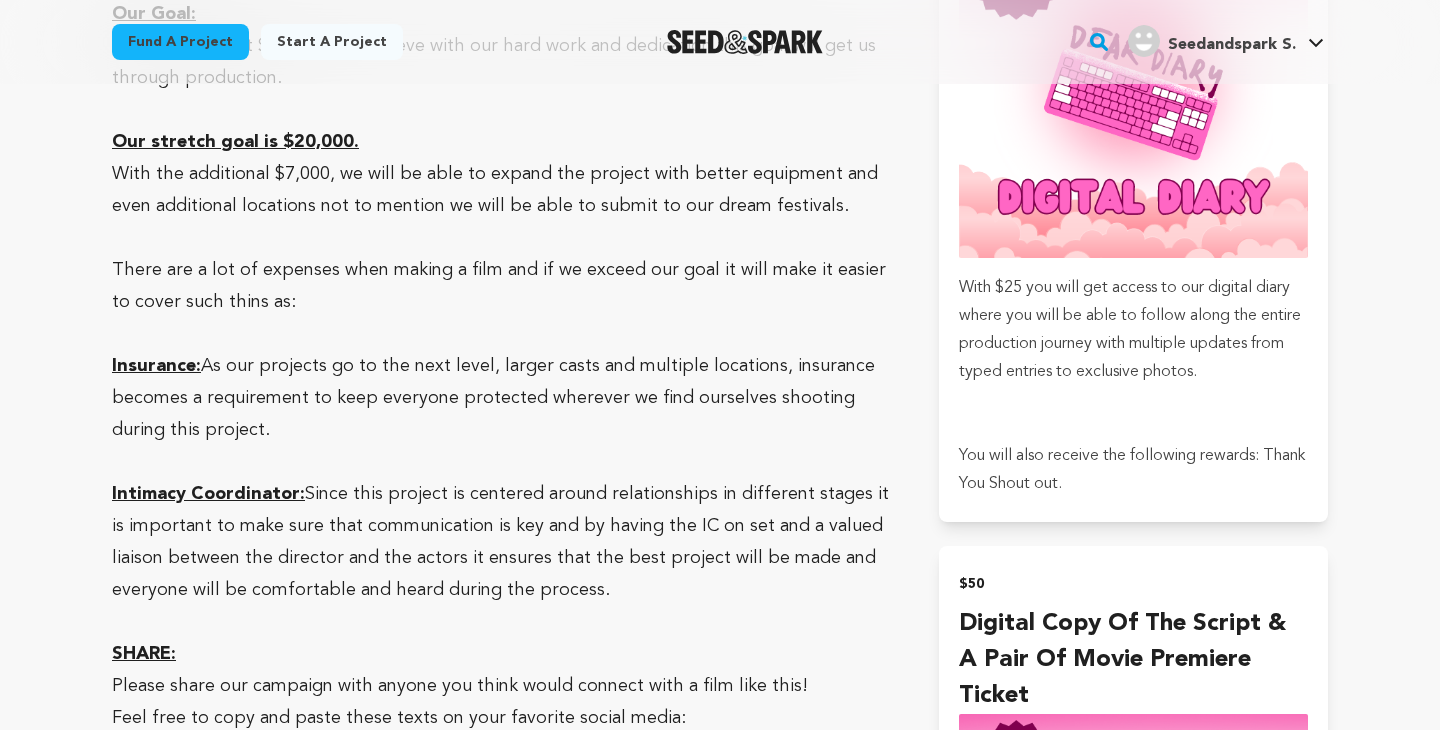 scroll, scrollTop: 2156, scrollLeft: 0, axis: vertical 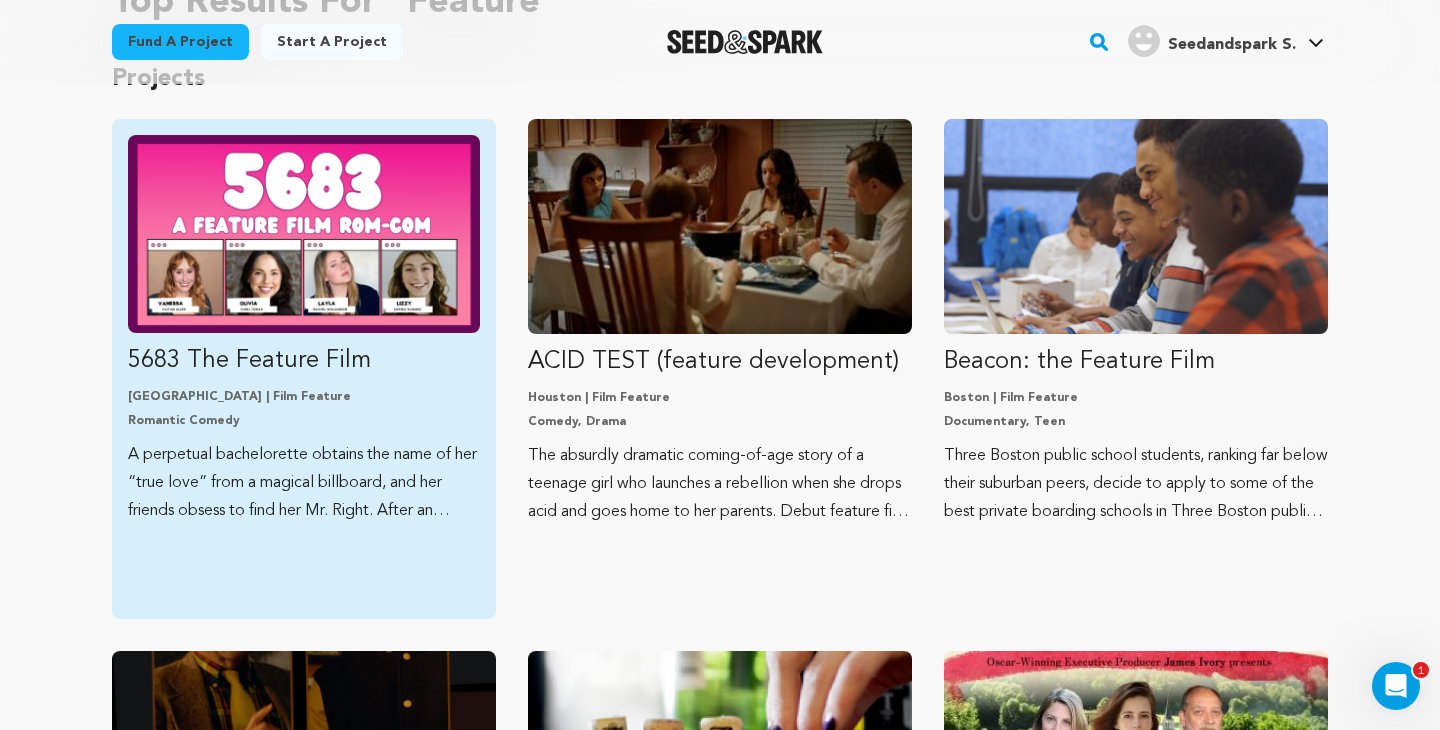 click on "5683 The Feature Film" at bounding box center [304, 361] 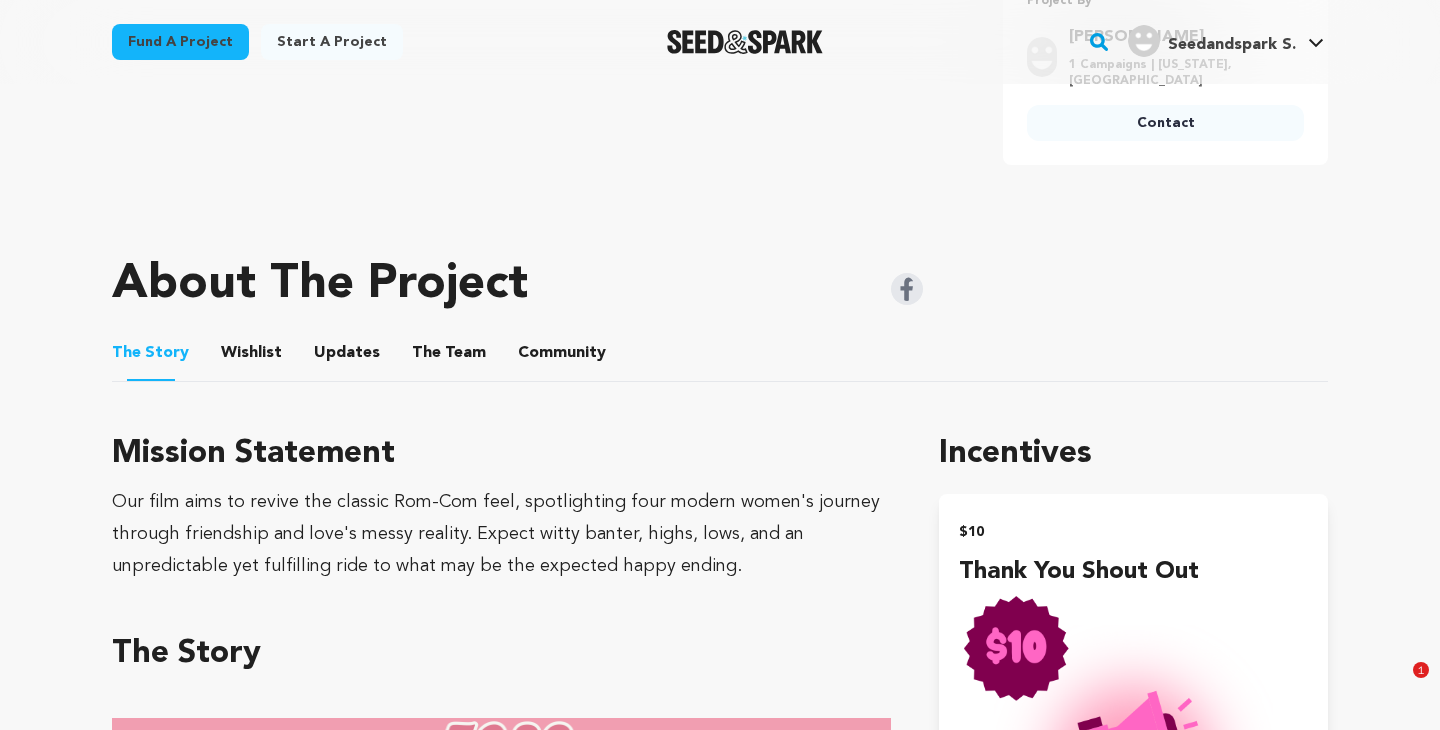 scroll, scrollTop: 1310, scrollLeft: 0, axis: vertical 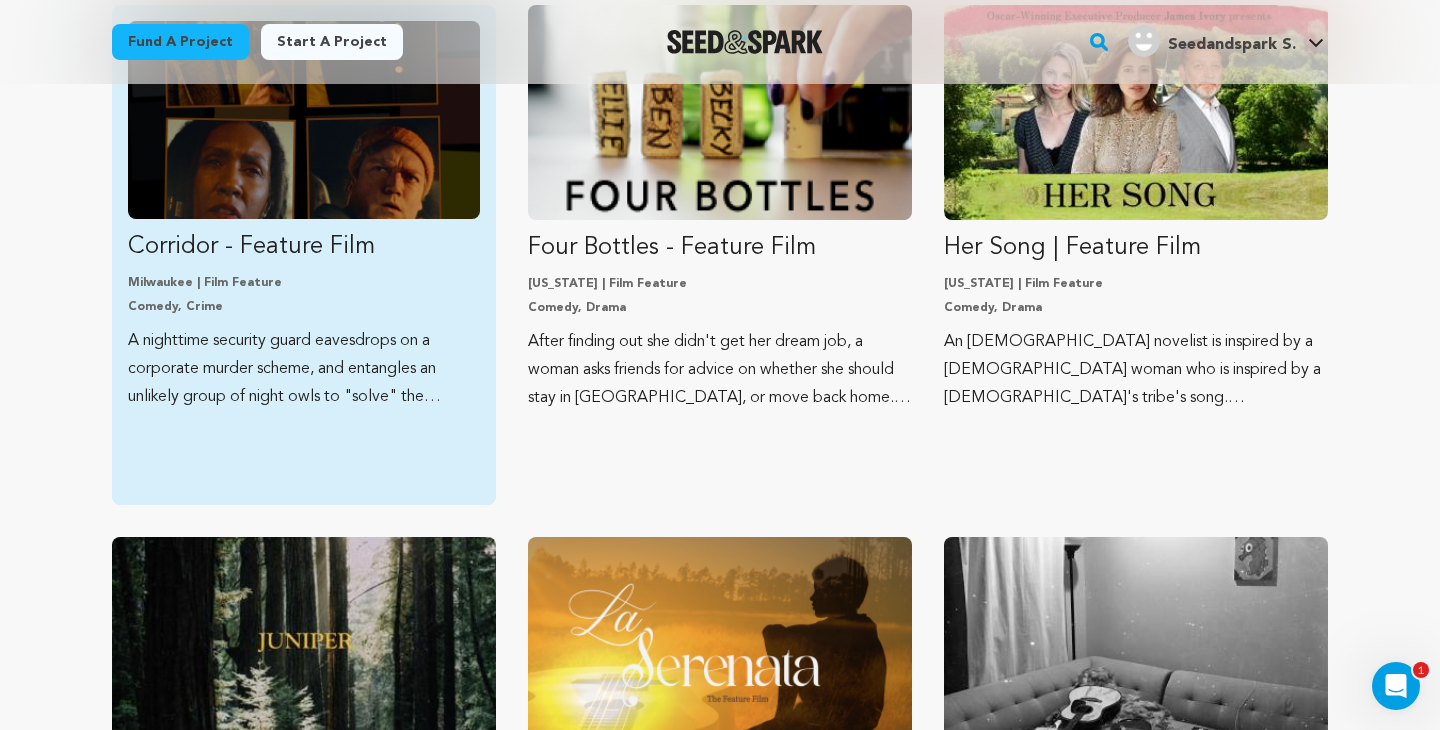 click on "Comedy, Crime" at bounding box center [304, 307] 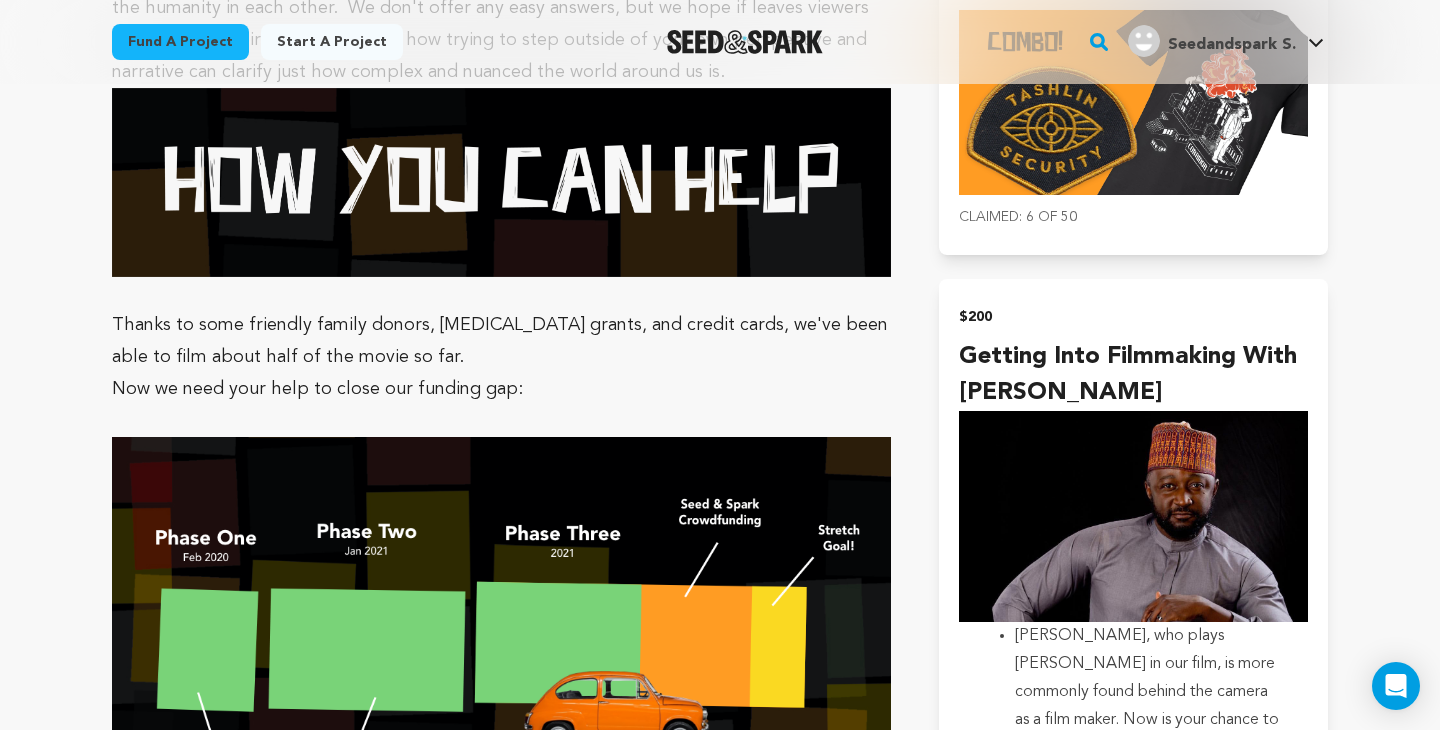 scroll, scrollTop: 5213, scrollLeft: 0, axis: vertical 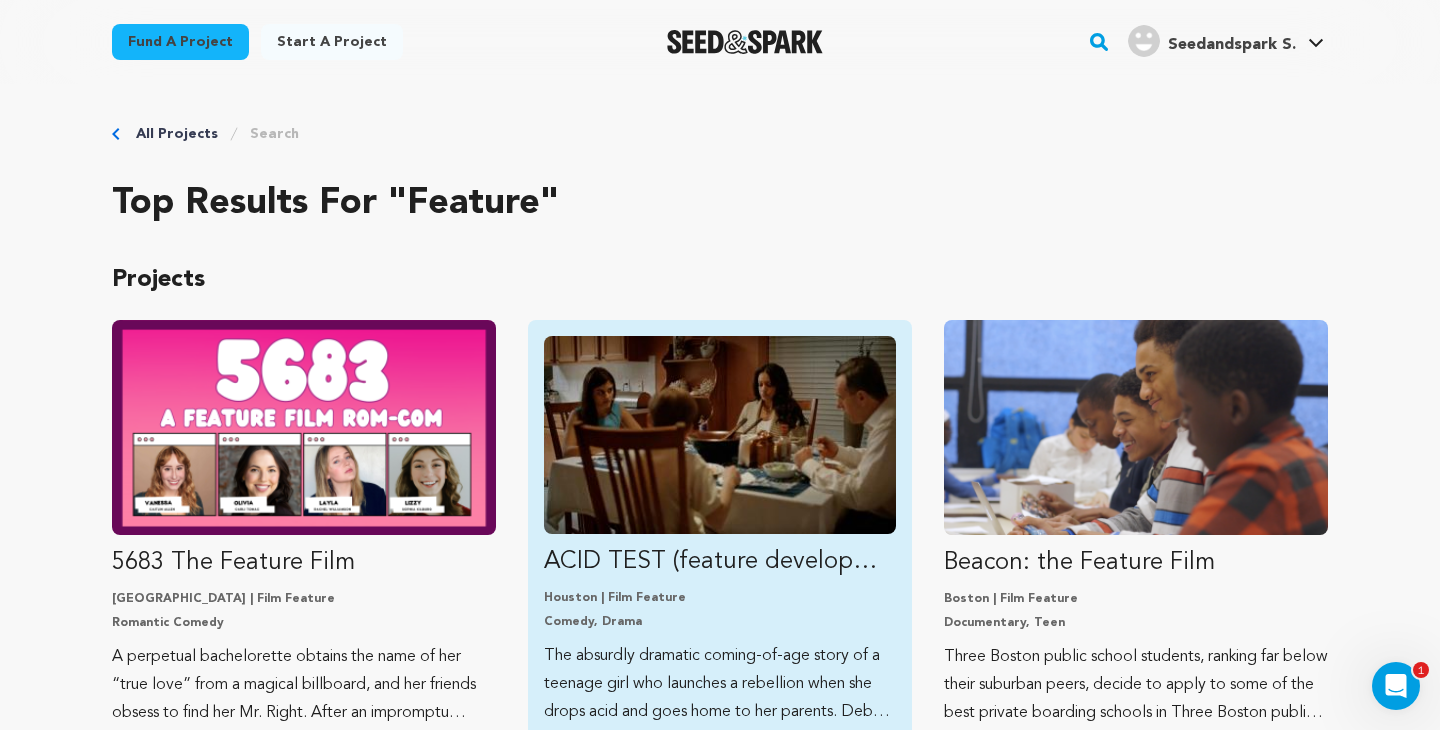 click at bounding box center (720, 435) 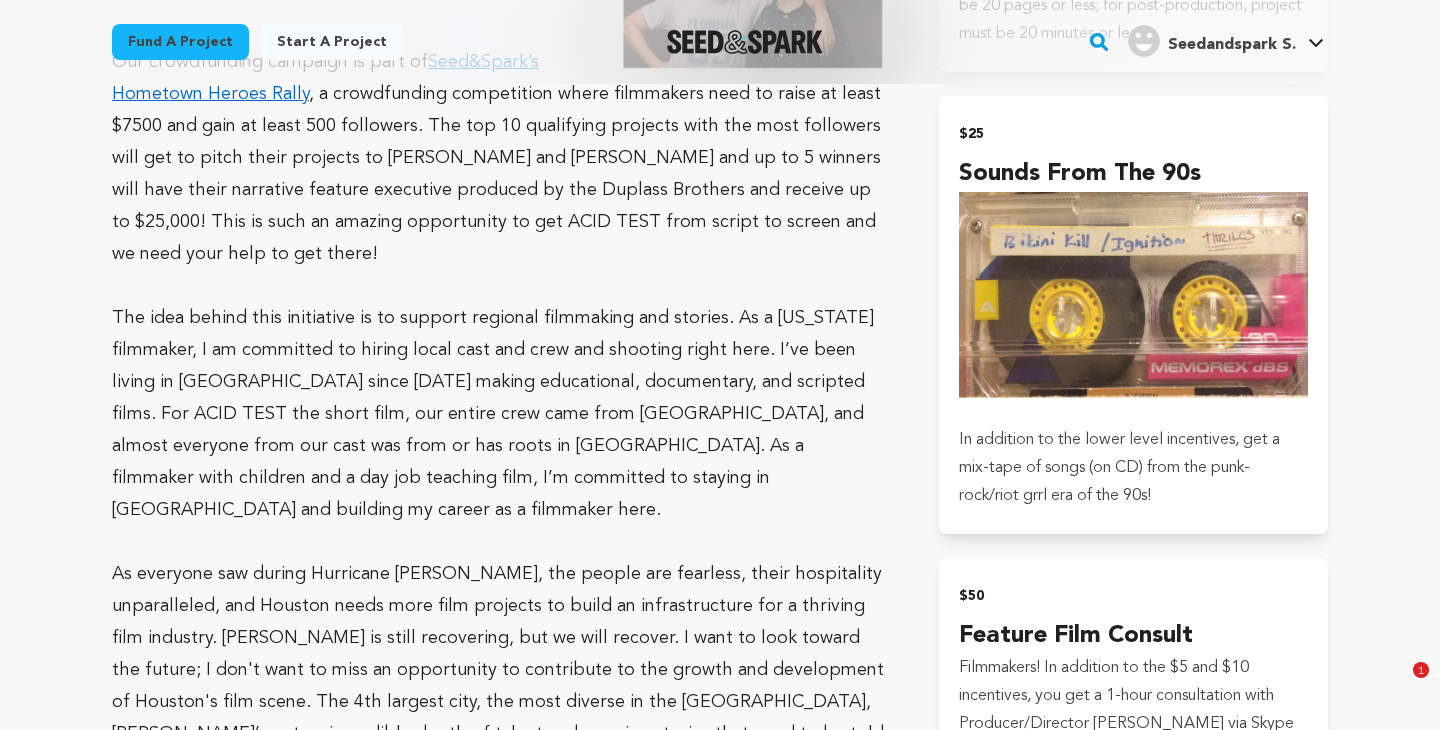 scroll, scrollTop: 3364, scrollLeft: 0, axis: vertical 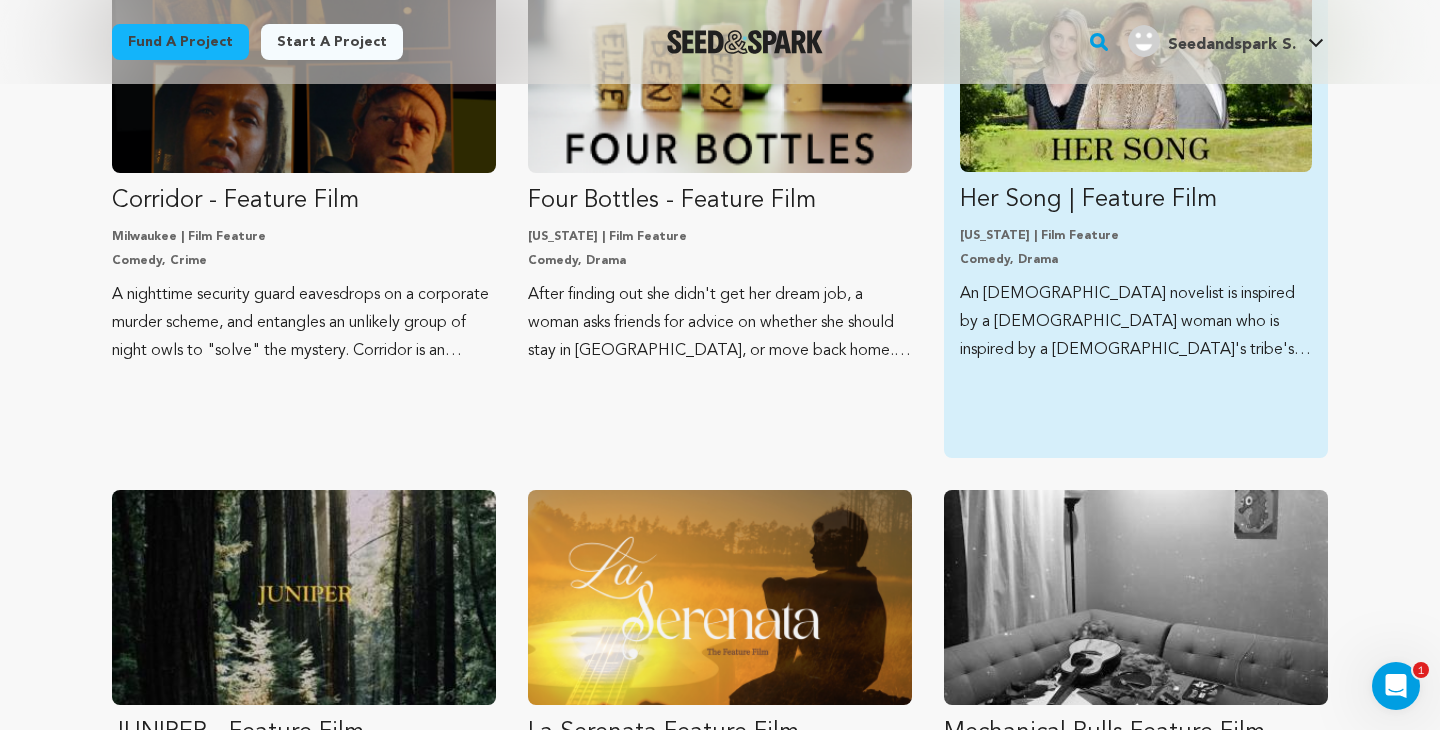 click on "Her Song | Feature Film" at bounding box center (1136, 200) 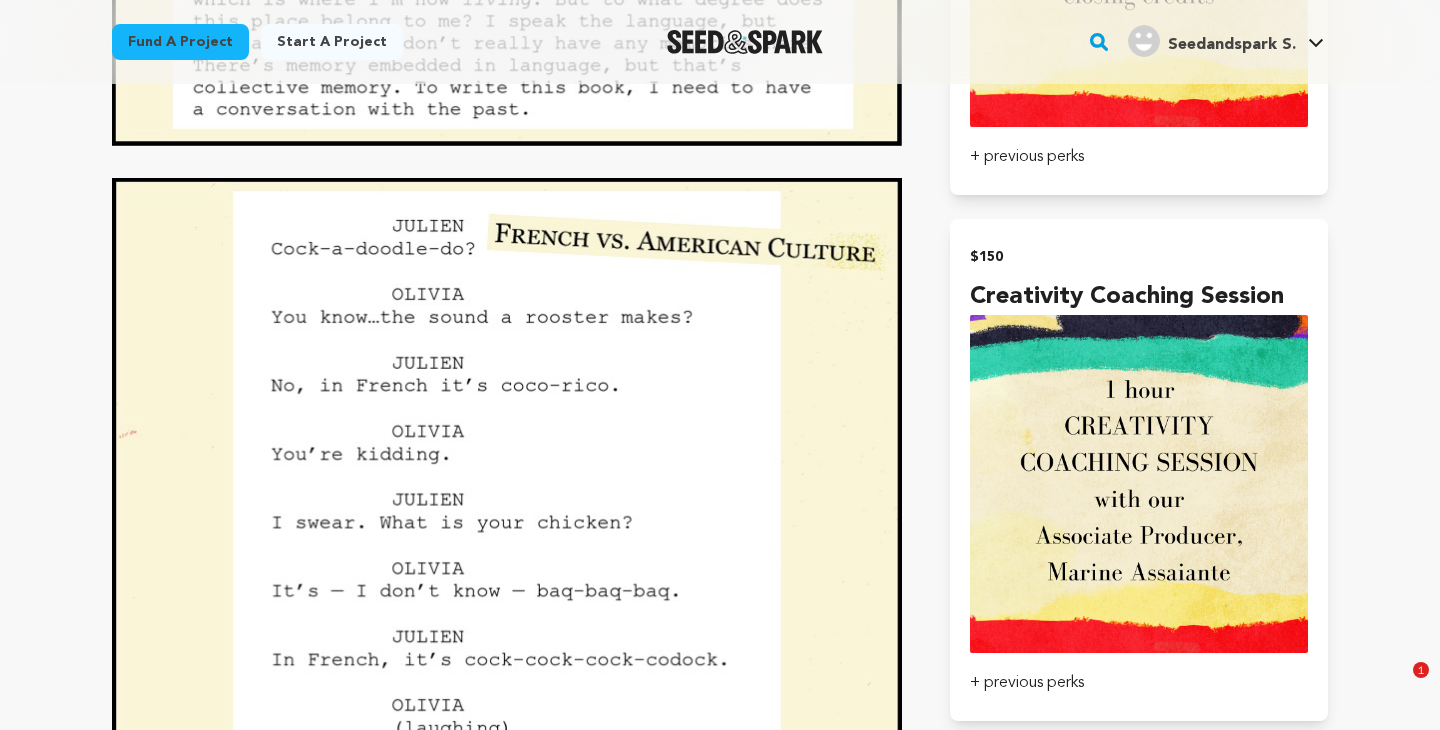 scroll, scrollTop: 3439, scrollLeft: 0, axis: vertical 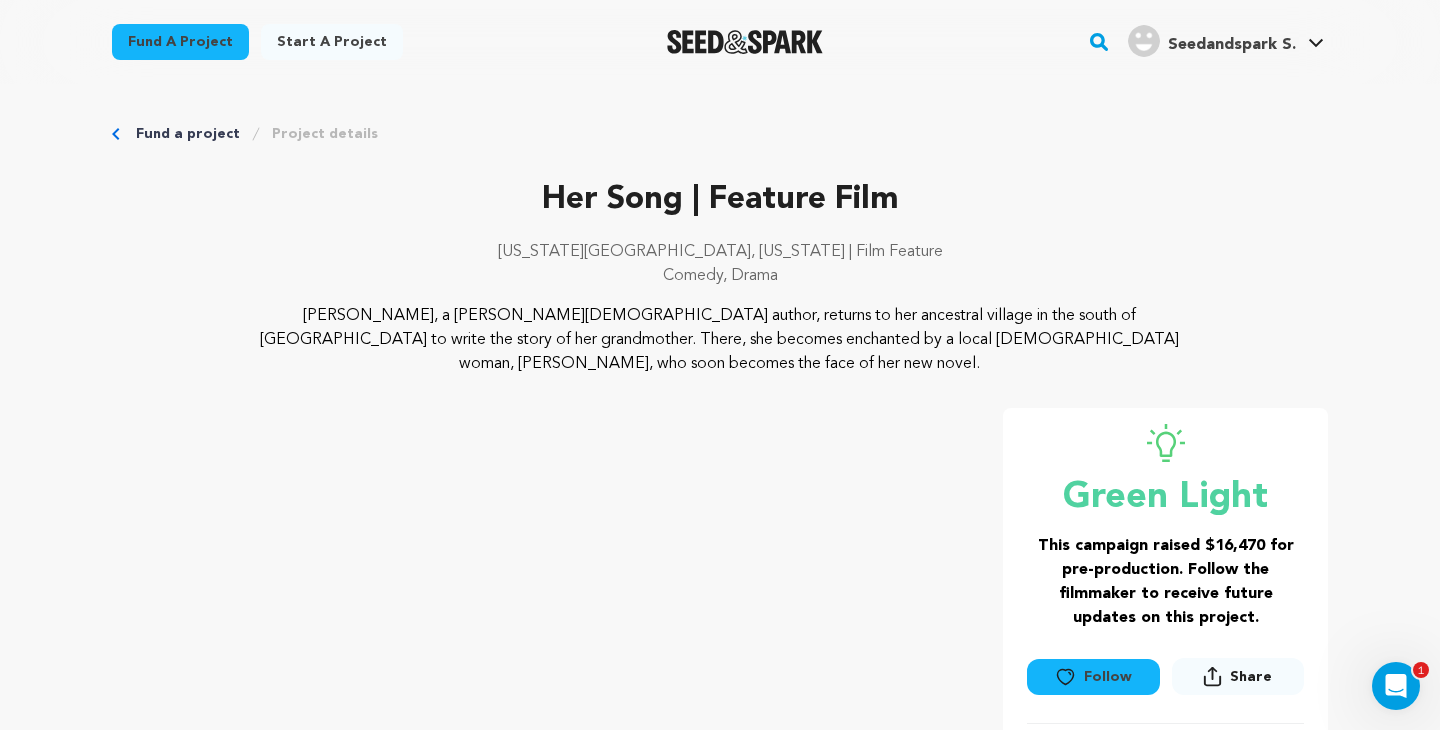click 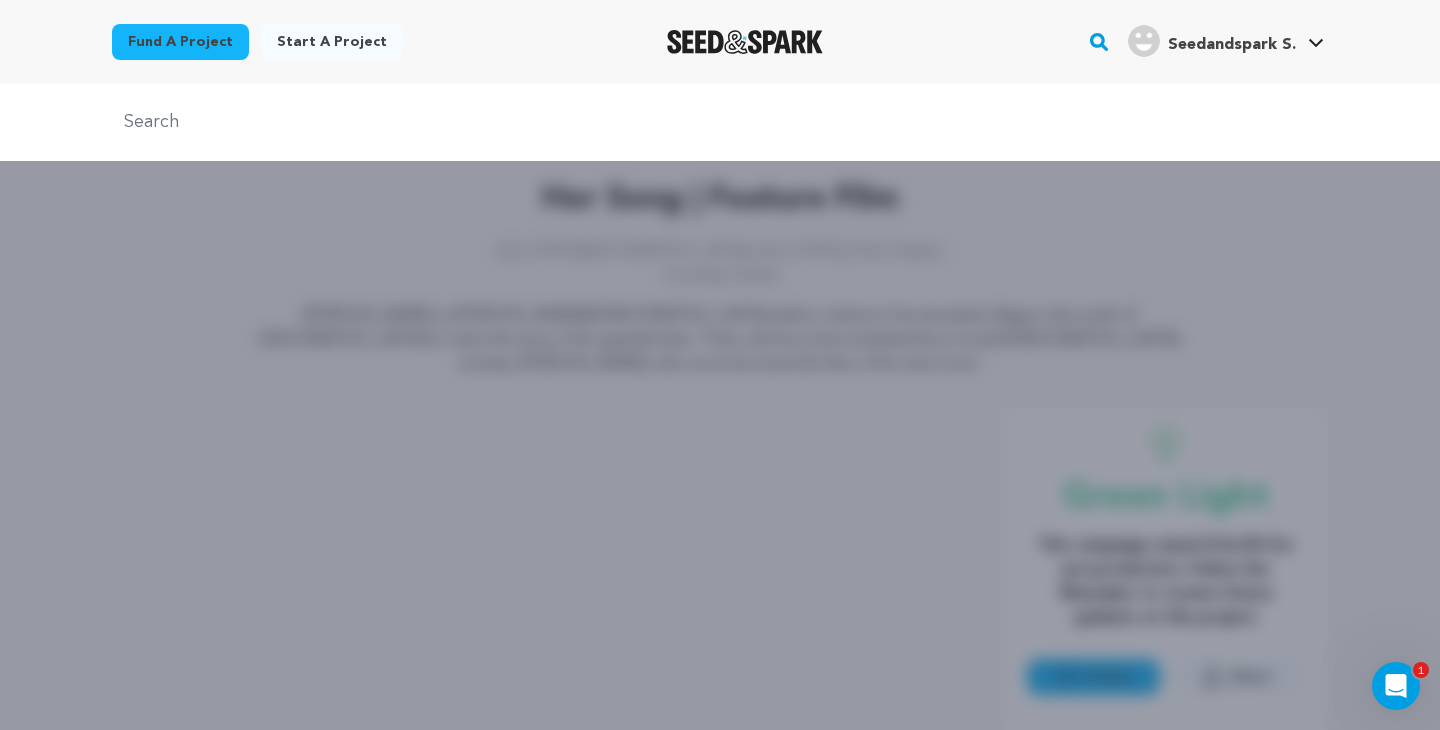 click at bounding box center (720, 122) 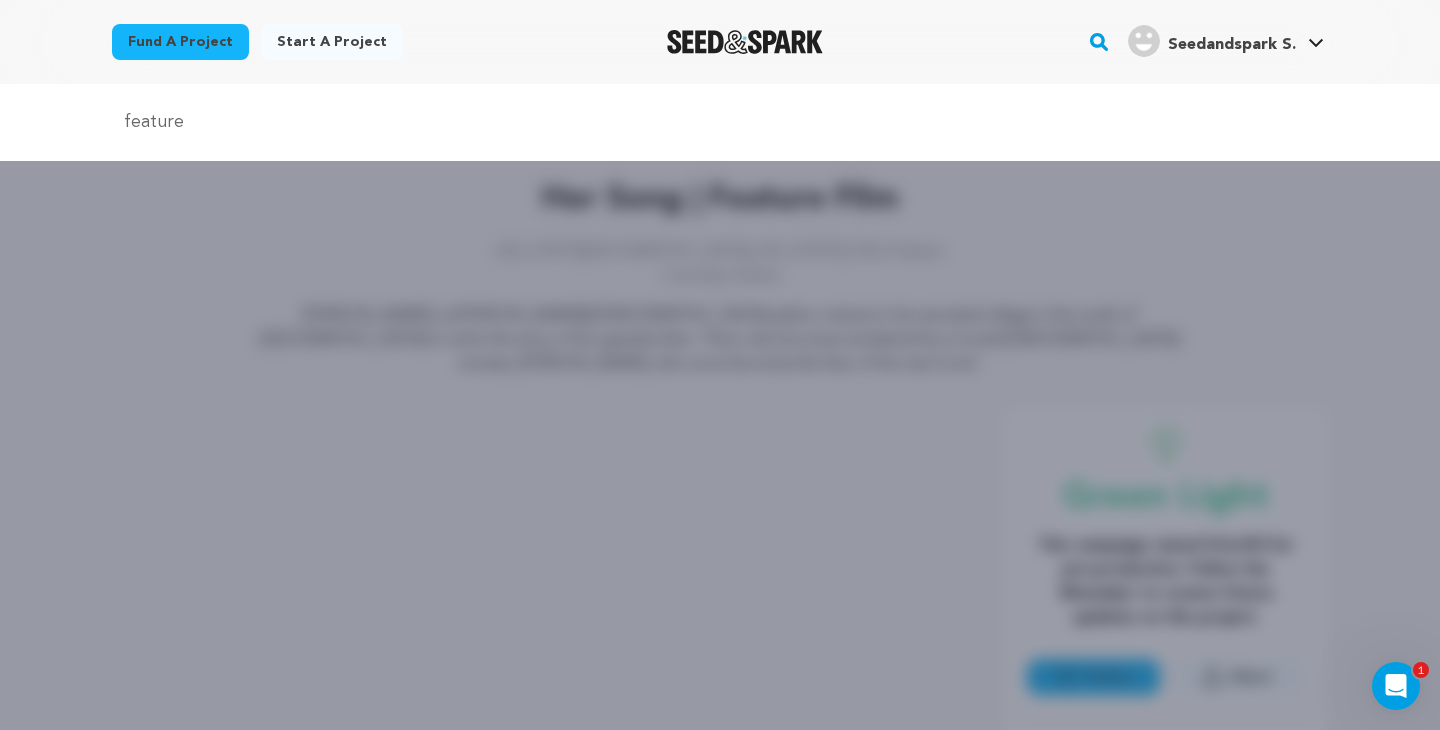 type on "feature" 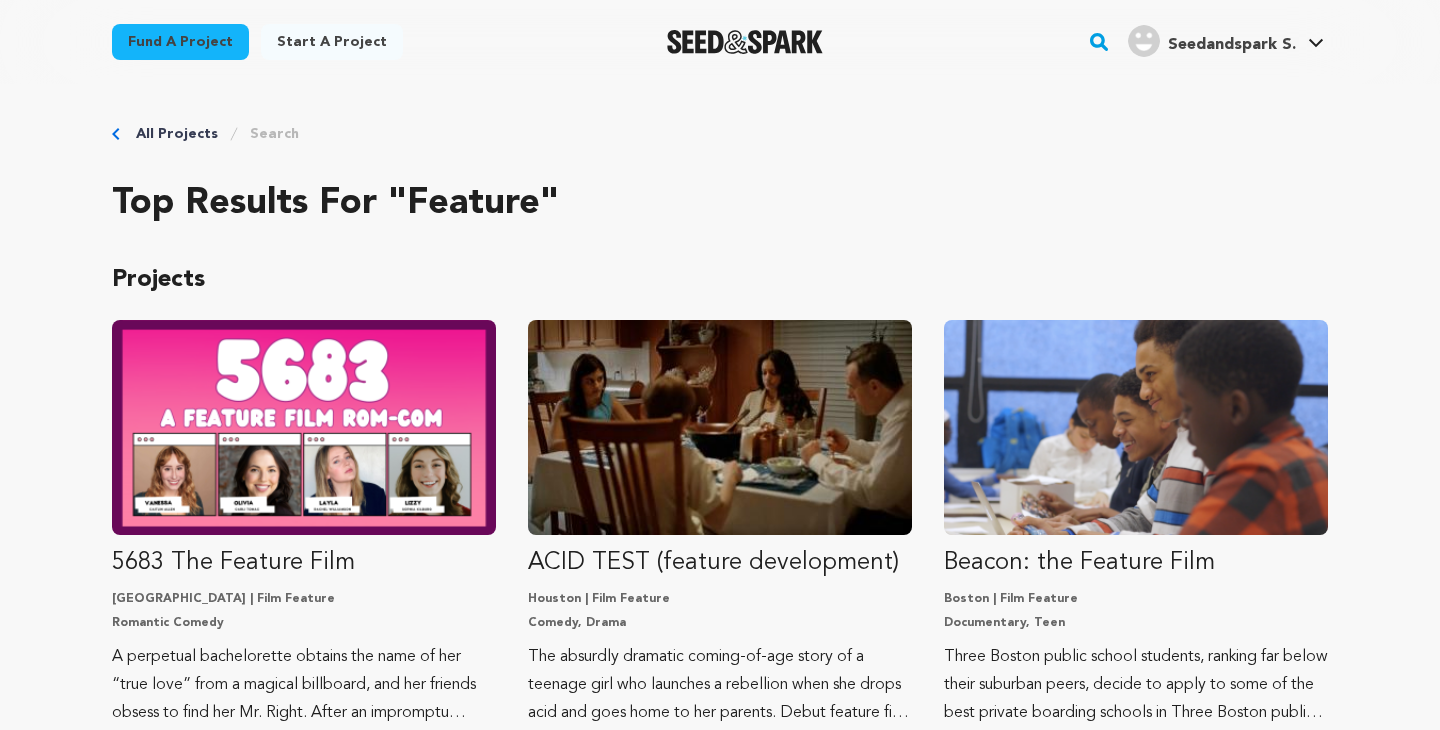 scroll, scrollTop: 0, scrollLeft: 0, axis: both 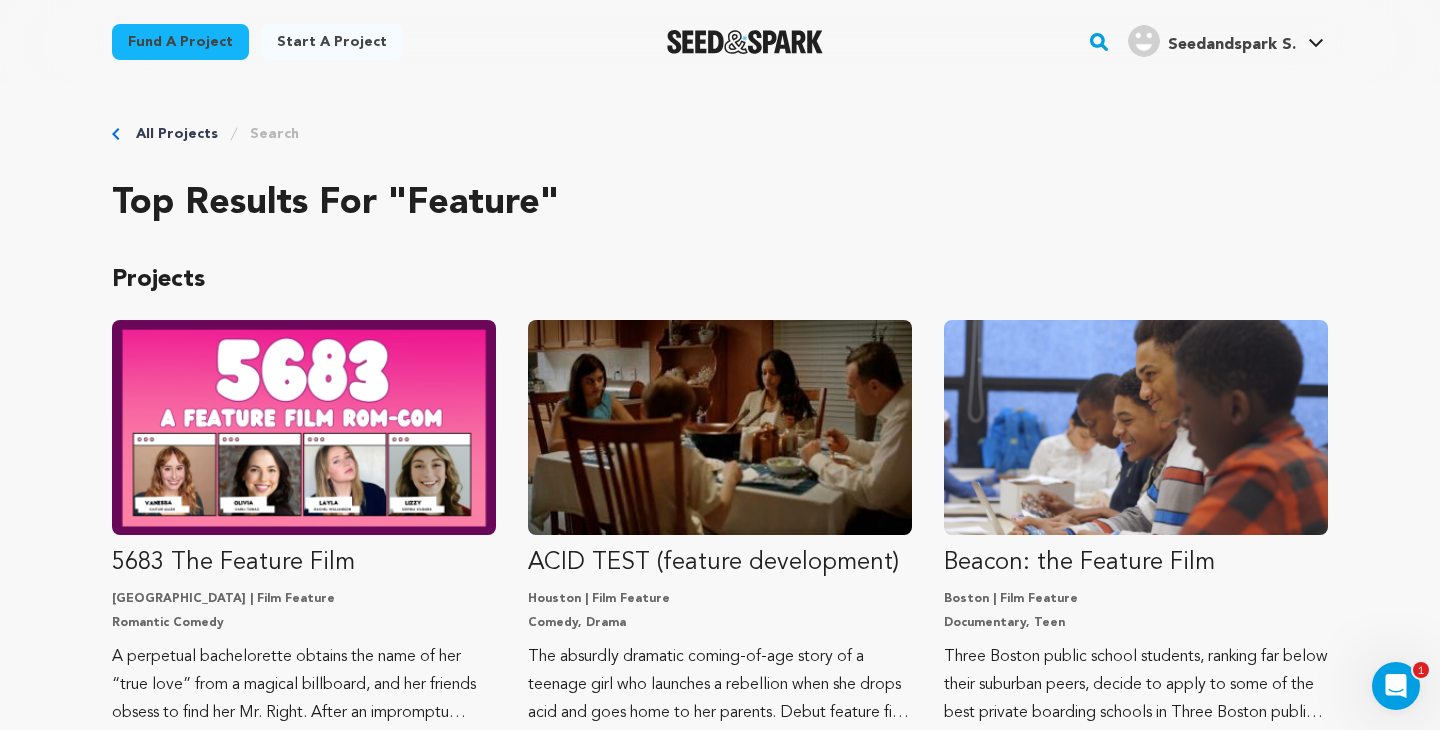 click on "All Projects" at bounding box center [177, 134] 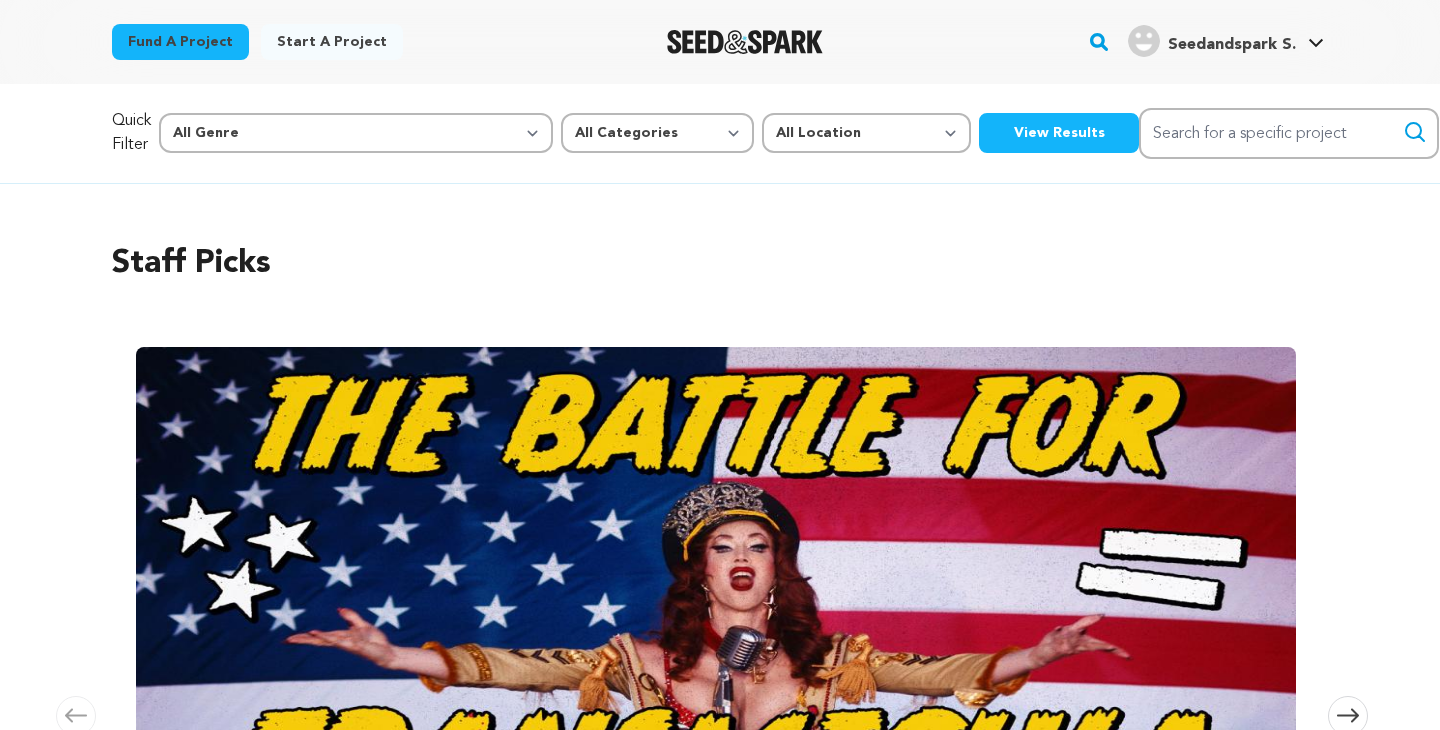 scroll, scrollTop: 0, scrollLeft: 0, axis: both 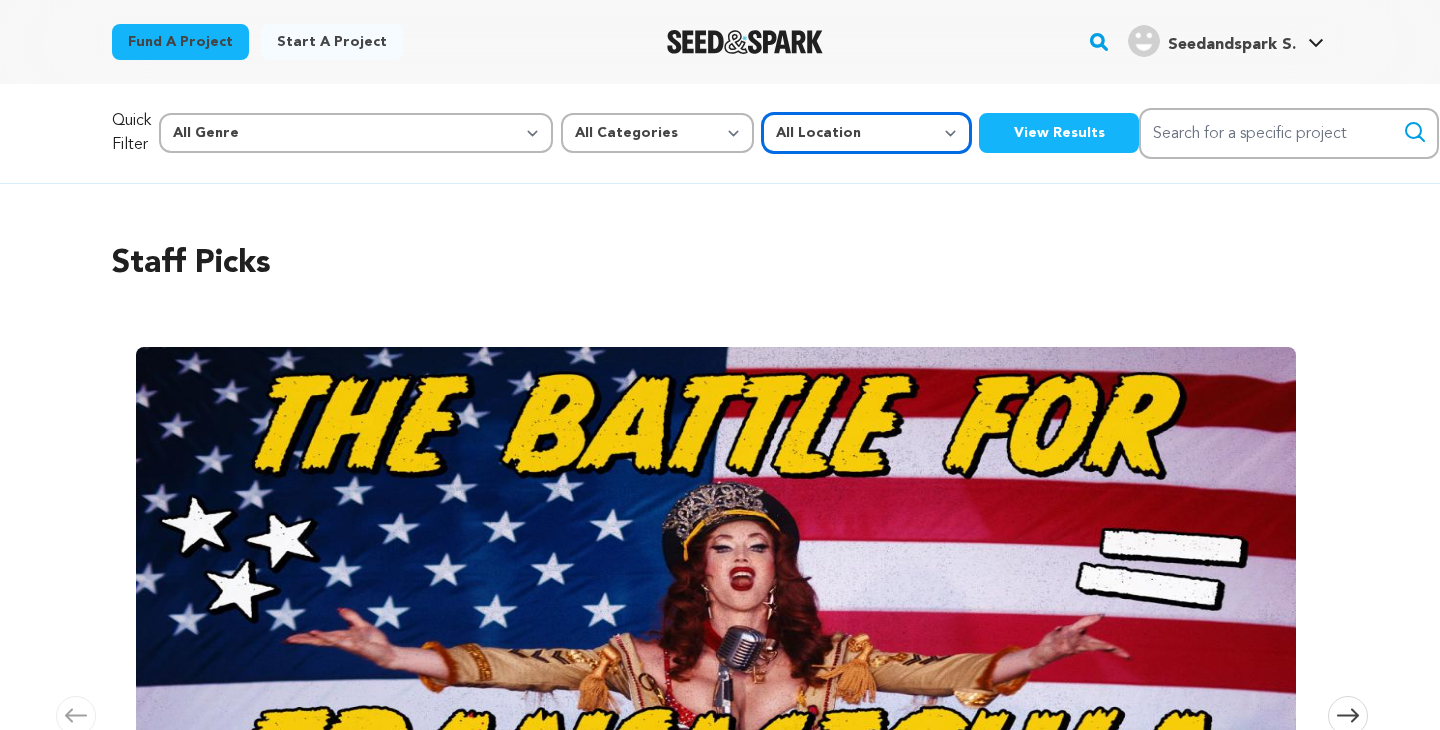 click on "All Location
Everywhere
United States
Canada" at bounding box center (866, 133) 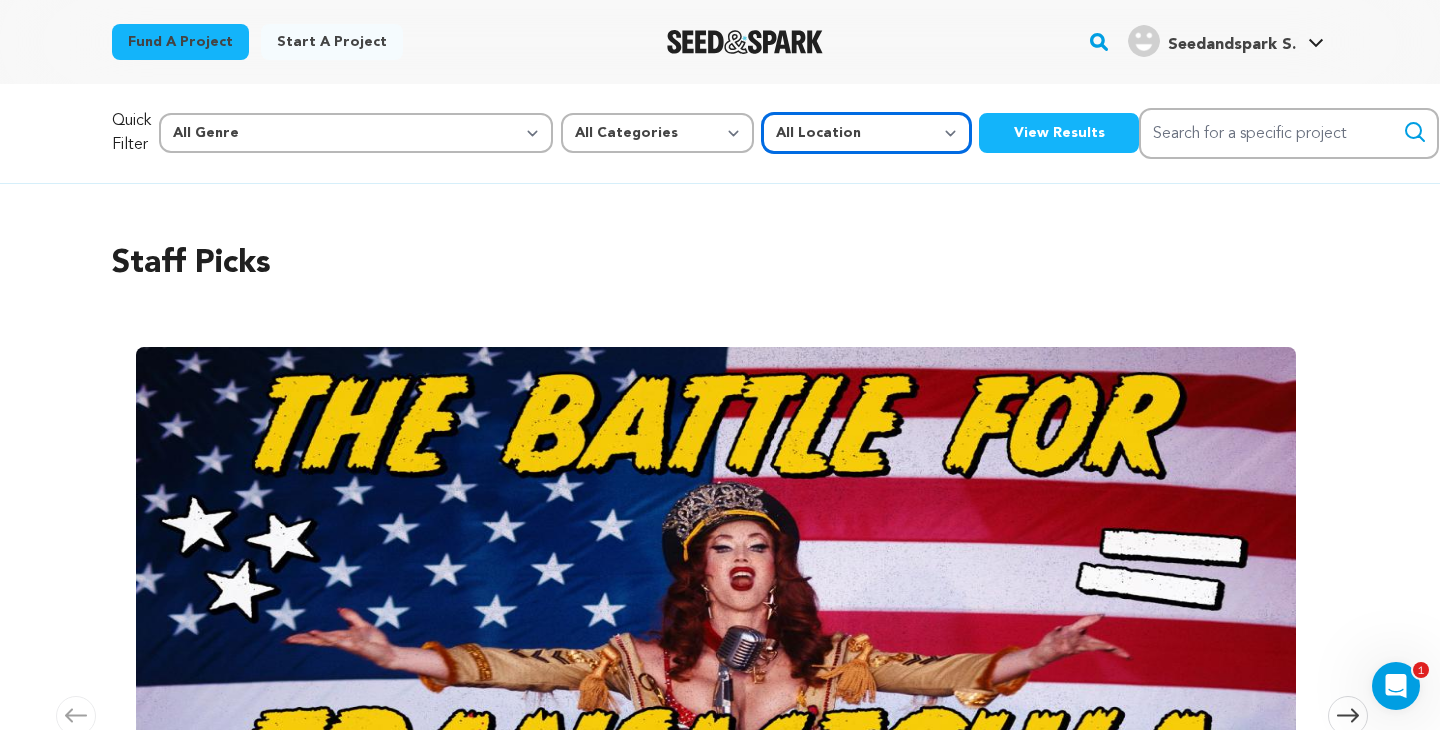 scroll, scrollTop: 0, scrollLeft: 0, axis: both 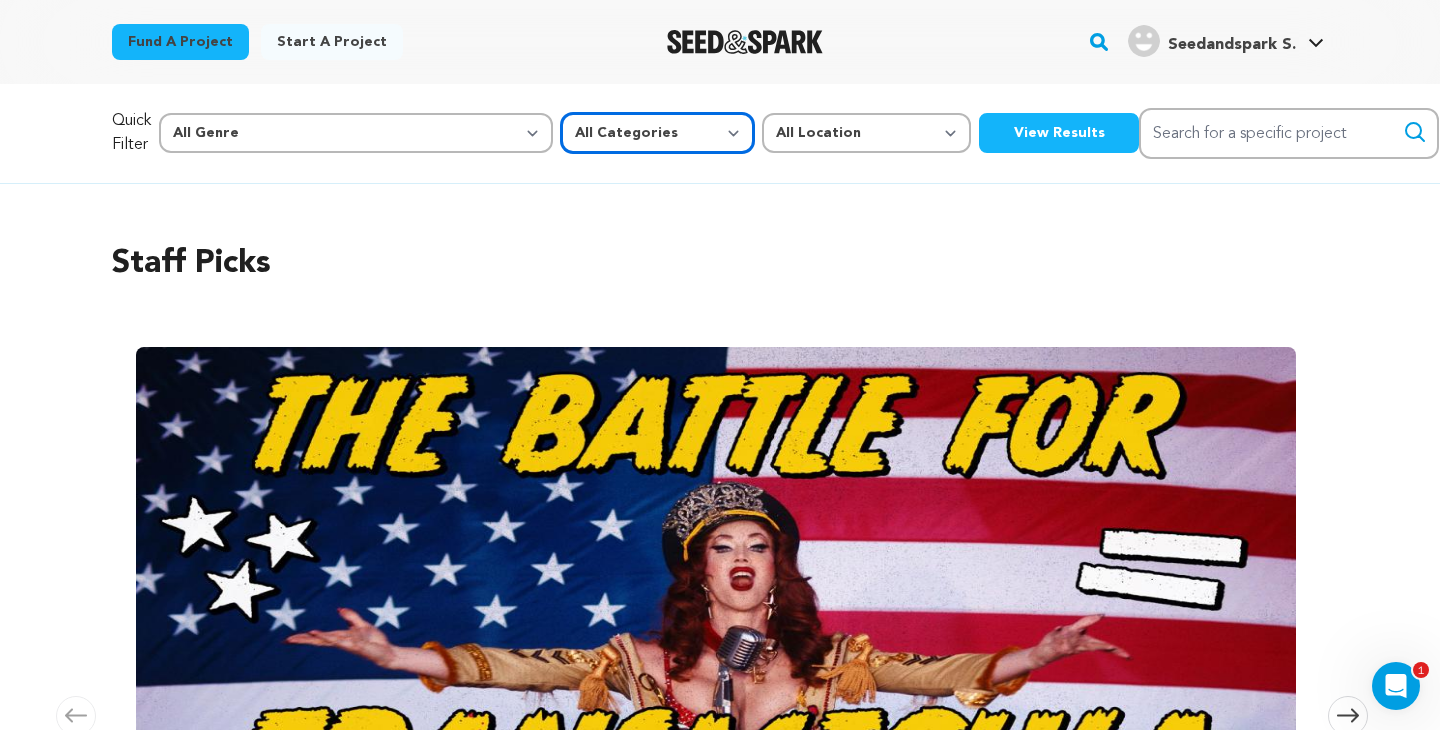 click on "All Categories
Film Feature
Film Short
Series
Music Video
Comics
Artist Residency
Art & Photography
Collective
Dance
Games
Music
Radio & Podcasts
Orgs & Companies
Venue & Spaces" at bounding box center [657, 133] 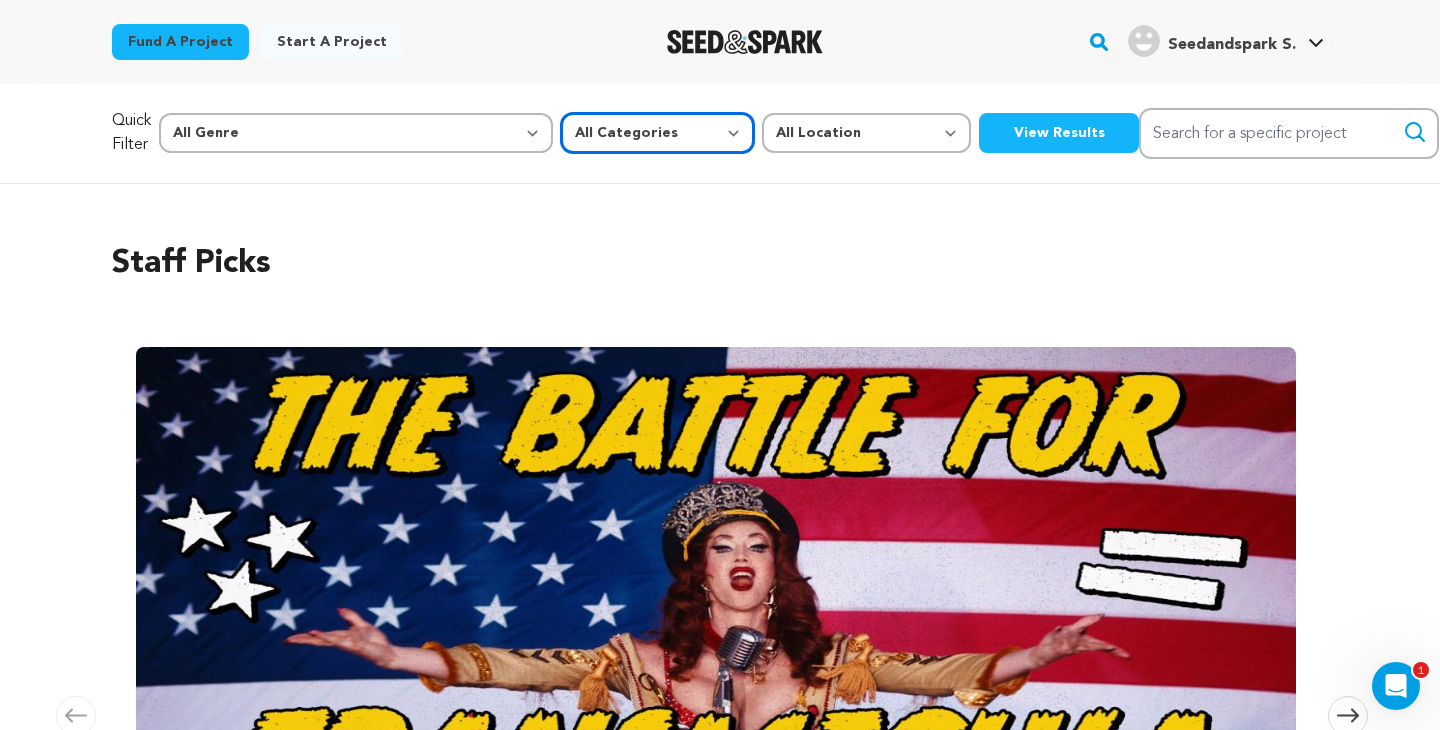 select on "382" 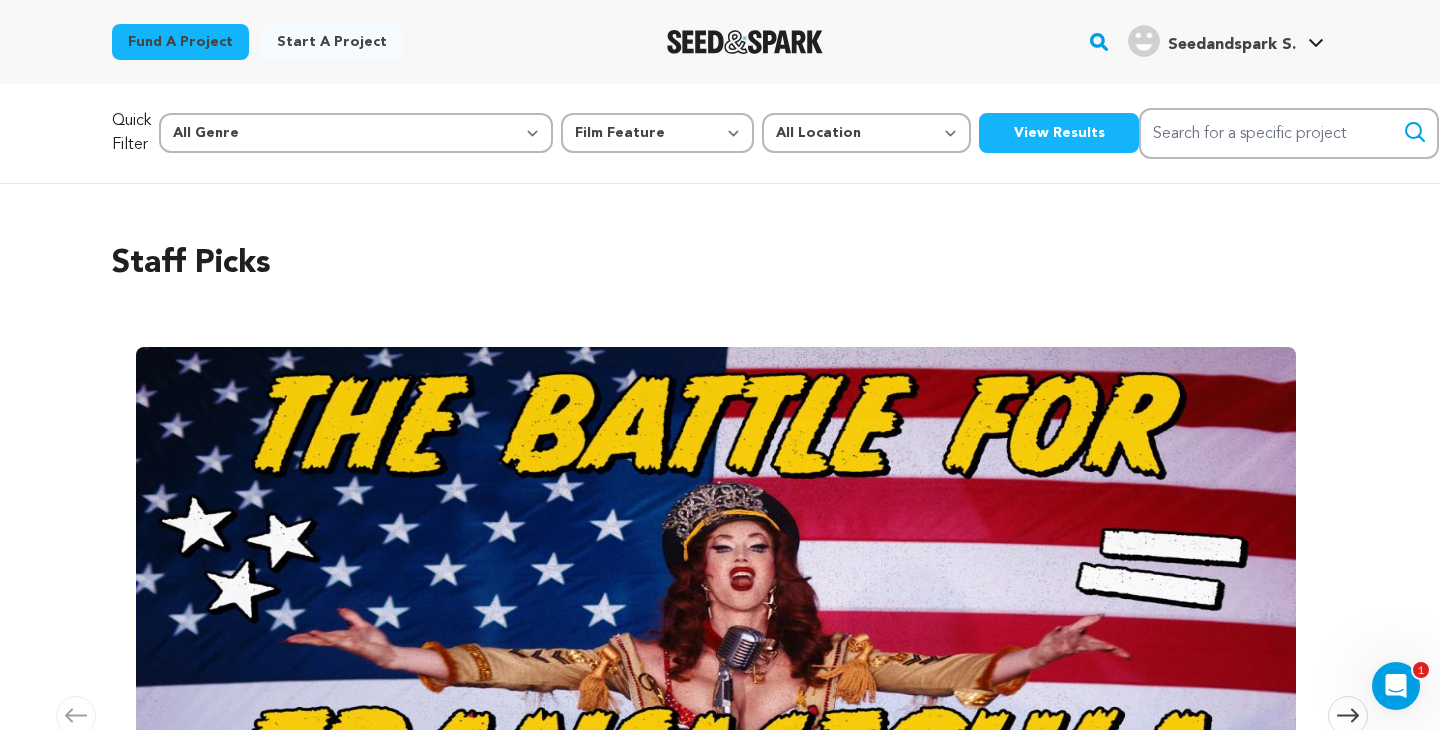 click on "View Results" at bounding box center (1059, 133) 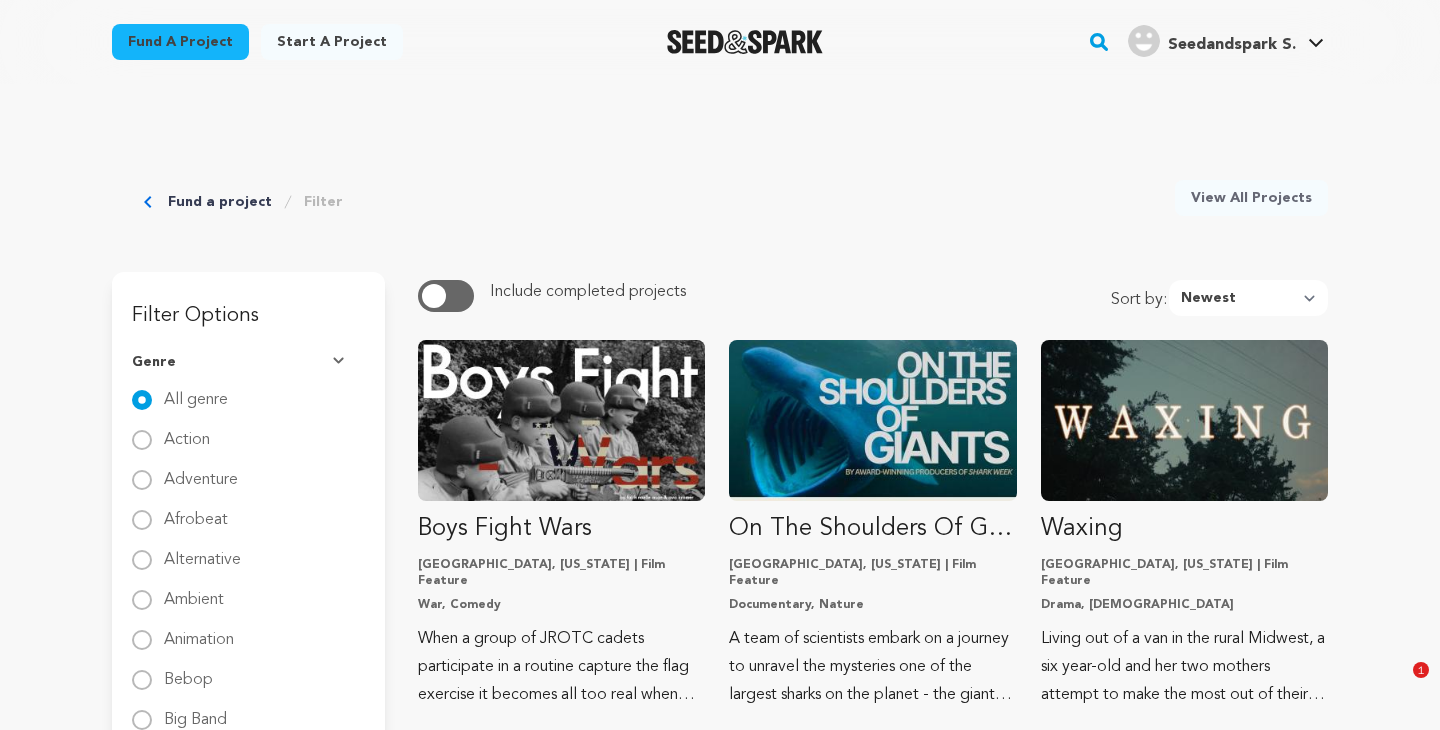 scroll, scrollTop: 375, scrollLeft: 0, axis: vertical 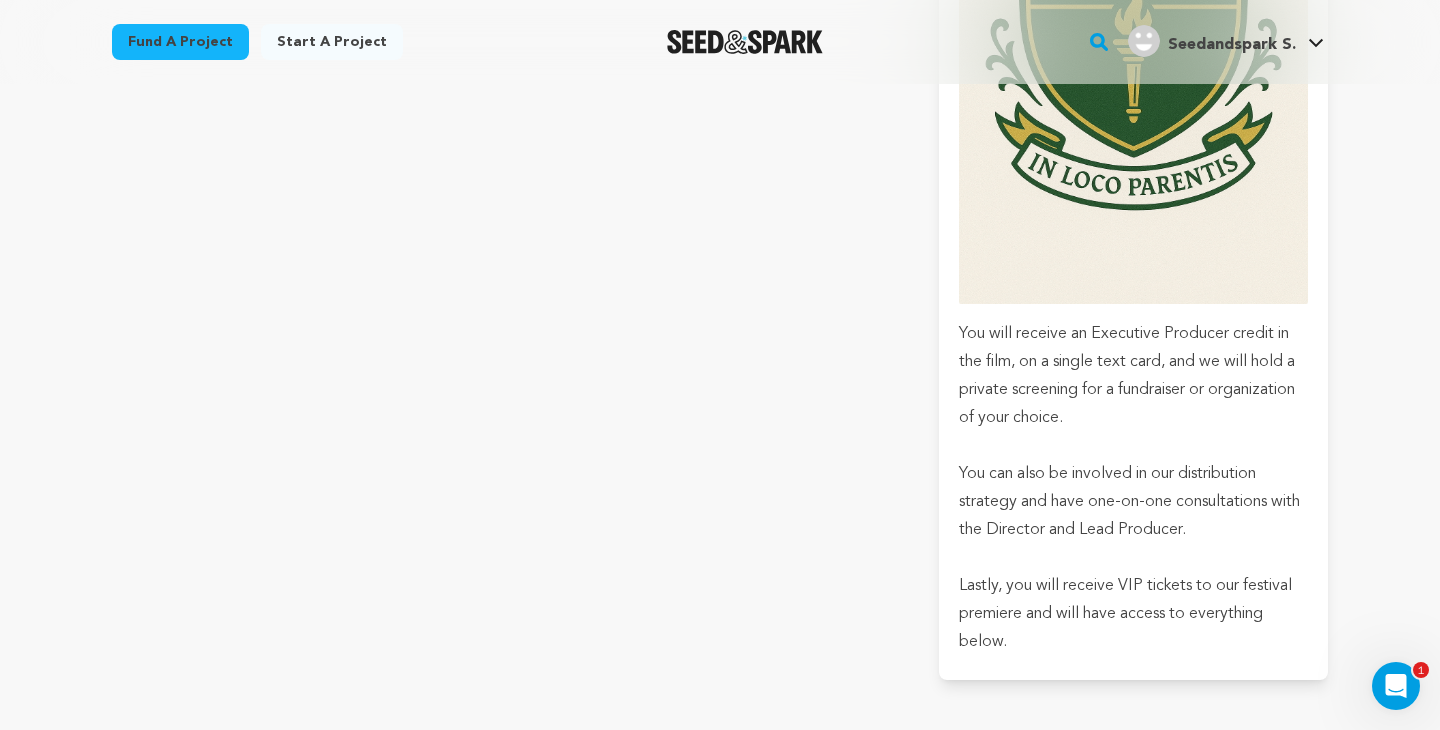 click on "Mission Statement
There is an under-reported truth about sexual abuse: it occurs at alarming rates in boarding schools, and survivors of these abuses are often left silenced.
In Loco Parentis lays bare the playbook boarding schools use to hide these abuses from the public and maintain their prestigious reputations.
The Story
THE NARRATIVE In the 1970s and 1980s, administrators at The Hotchkiss School and Indian Mountain School  covered  up the sexual abuse of dozens of children and teenagers at the hands of teachers, coaches, and headmasters. These schools reside two miles from one another in affluent Lakeville, CT. Ultimately, using never-before-seen depositions and formerly sealed documents, our investigation  WHY US & WHY NOW FUNDRAISING GOALS $50,000 , on" at bounding box center (501, -2650) 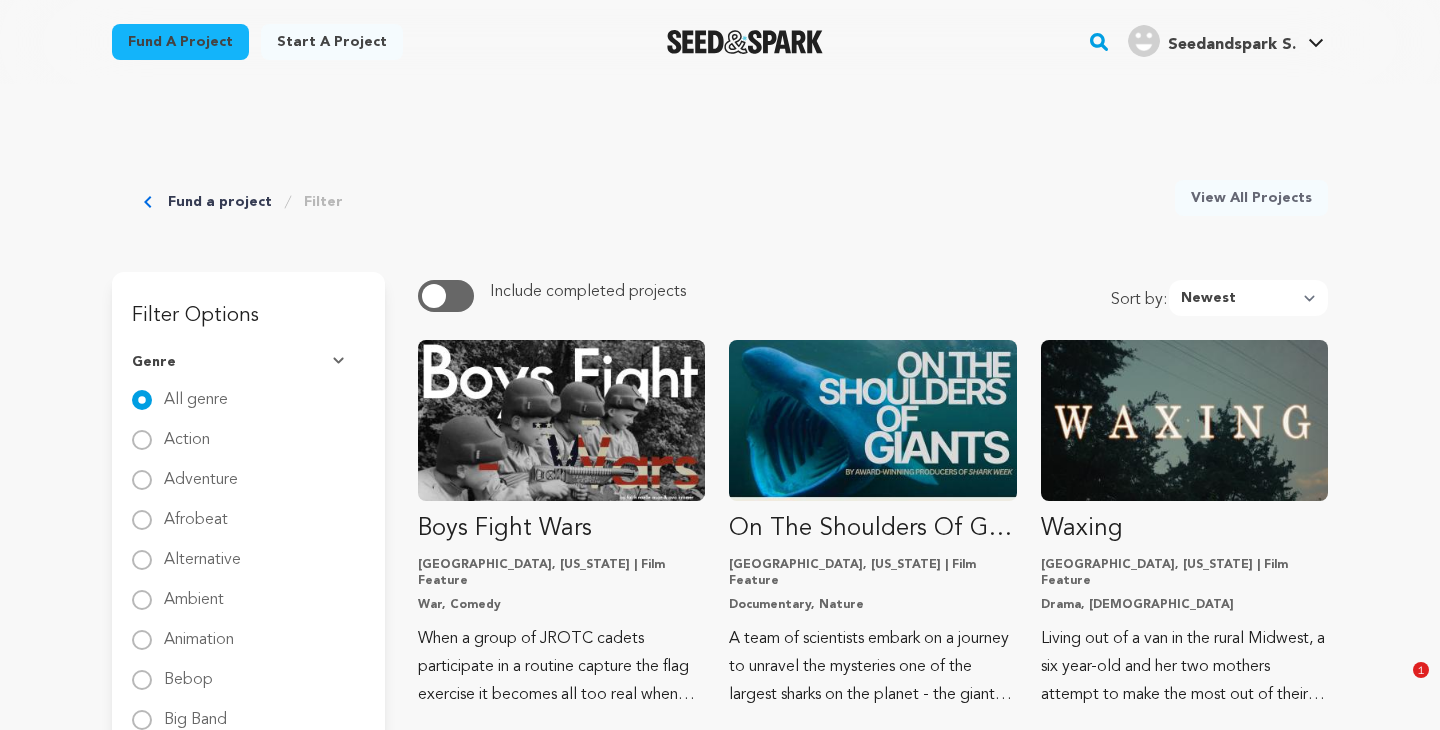 scroll, scrollTop: 1558, scrollLeft: 0, axis: vertical 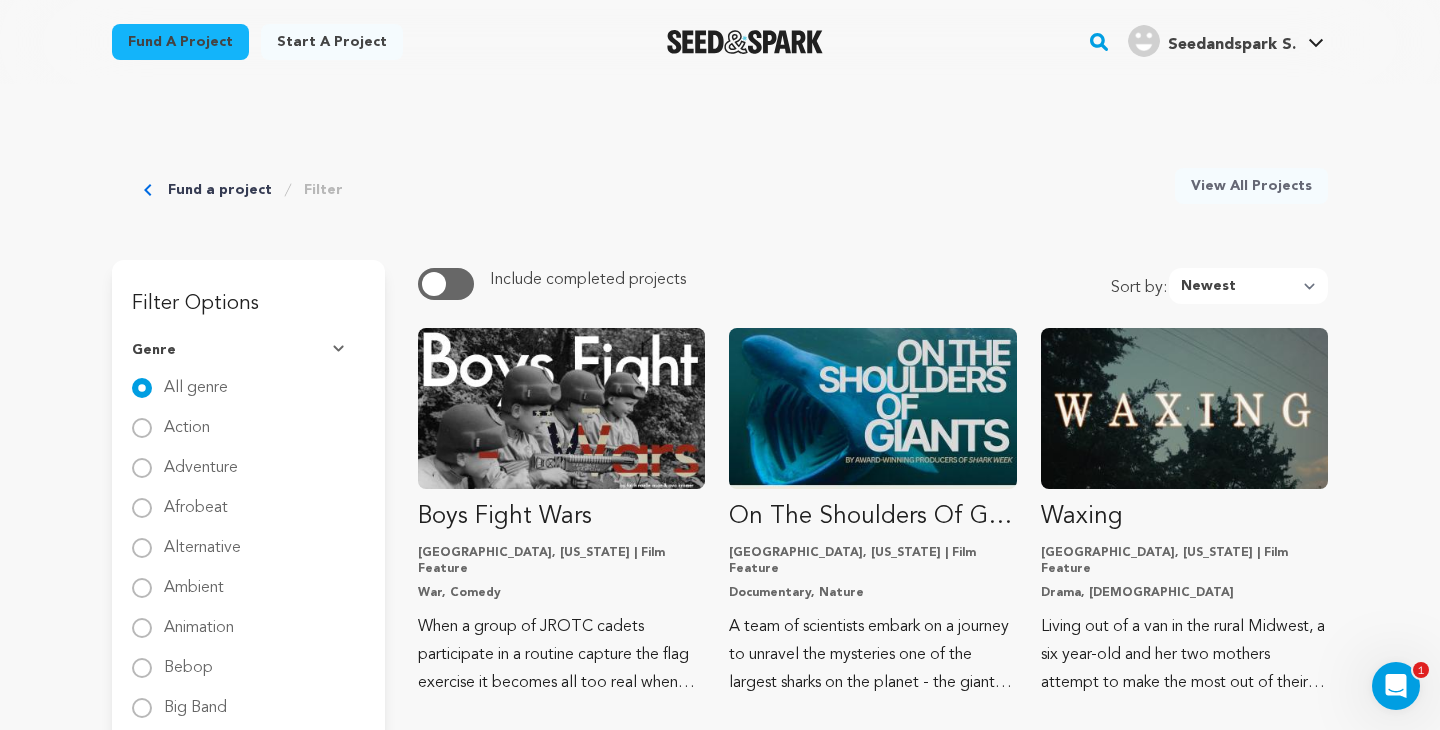 click on "Fund a project
Filter
View All Projects" at bounding box center (720, 158) 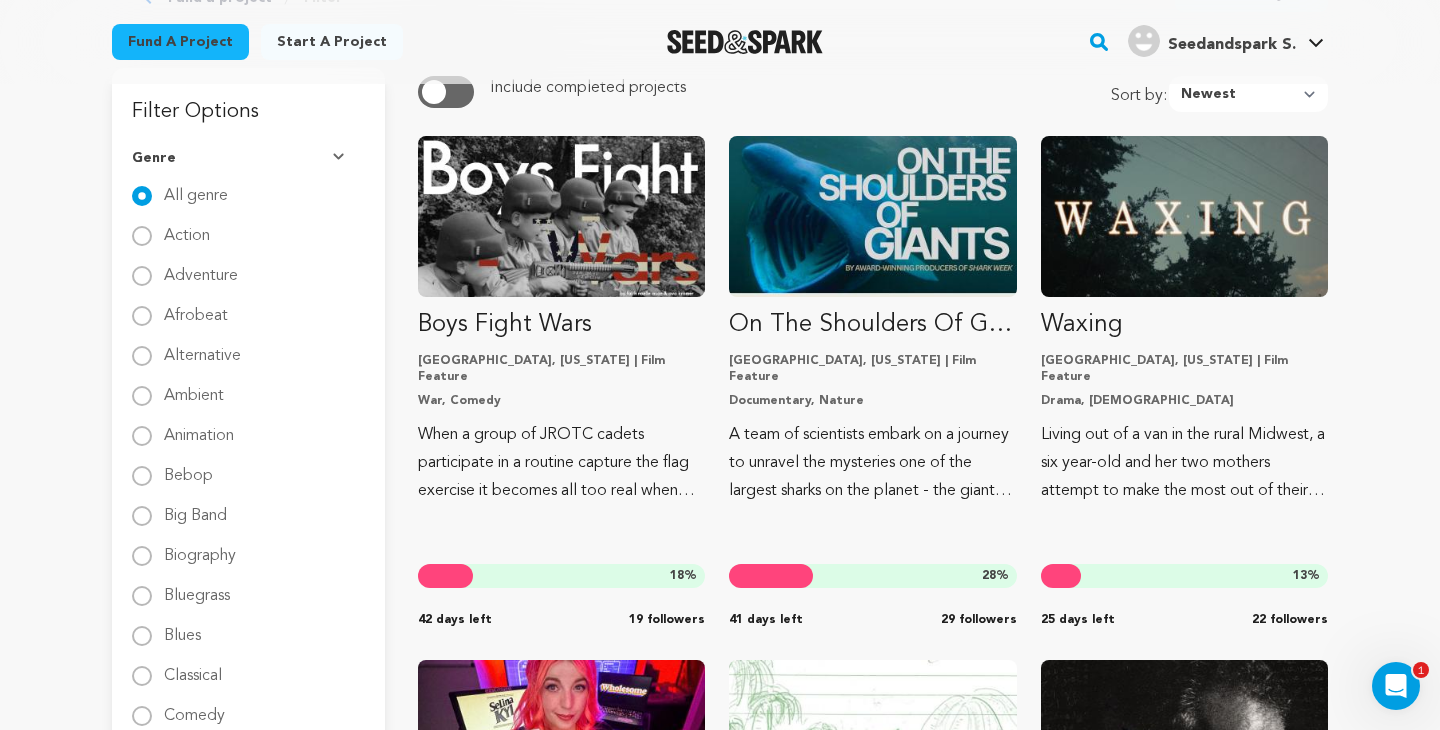 scroll, scrollTop: 0, scrollLeft: 0, axis: both 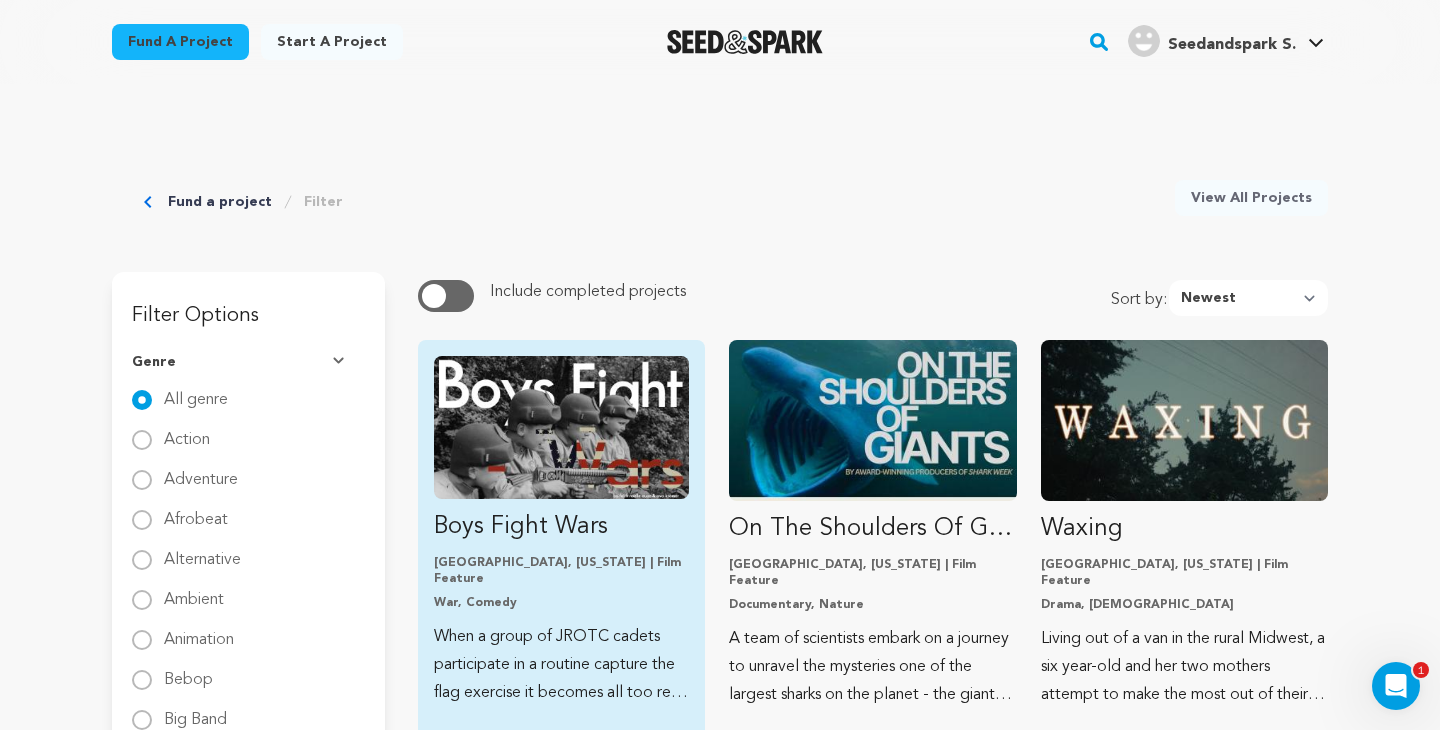 click on "Boys Fight Wars
Los Angeles, California | Film Feature
War, Comedy
When a group of JROTC cadets participate in a routine capture the flag exercise it becomes all too real when one of the players ends up dead
18 %
42 days left
19 followers" at bounding box center [561, 531] 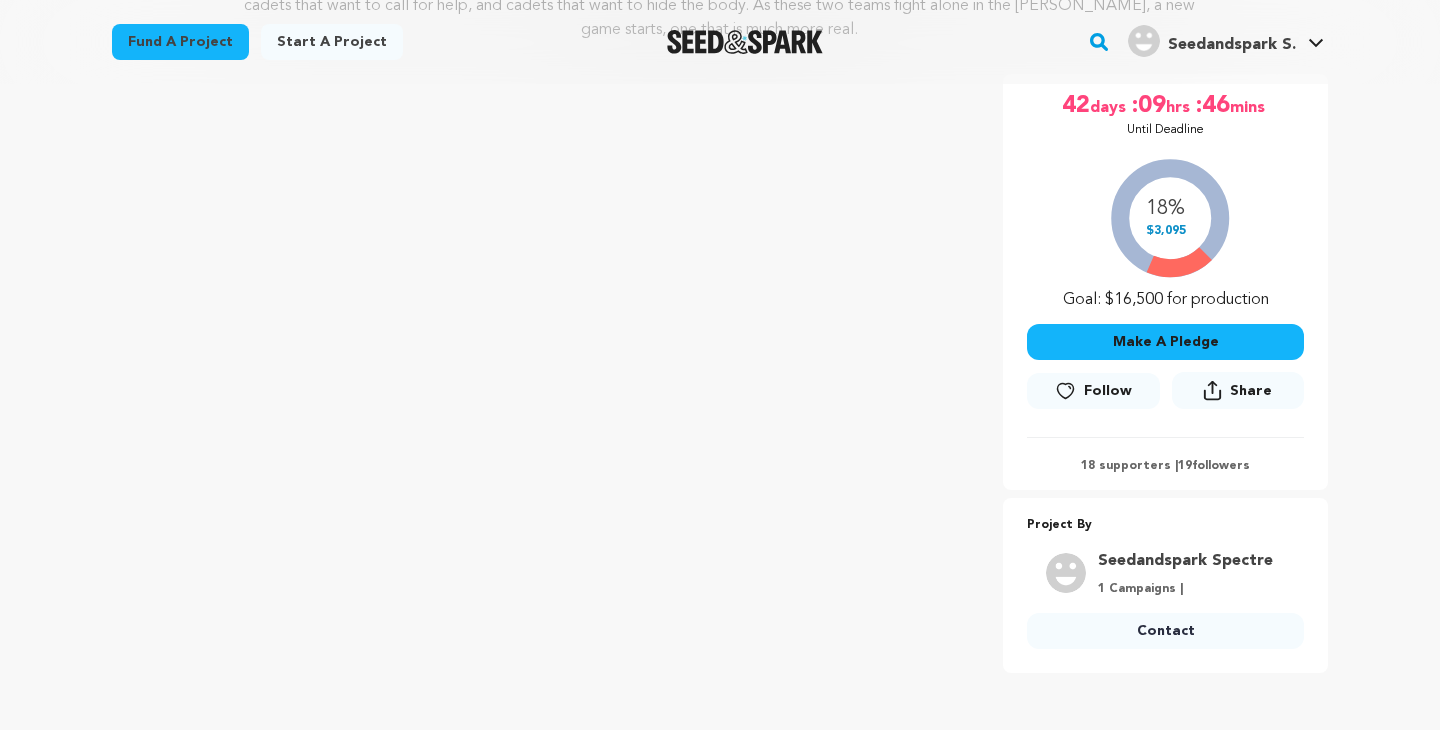 scroll, scrollTop: 395, scrollLeft: 0, axis: vertical 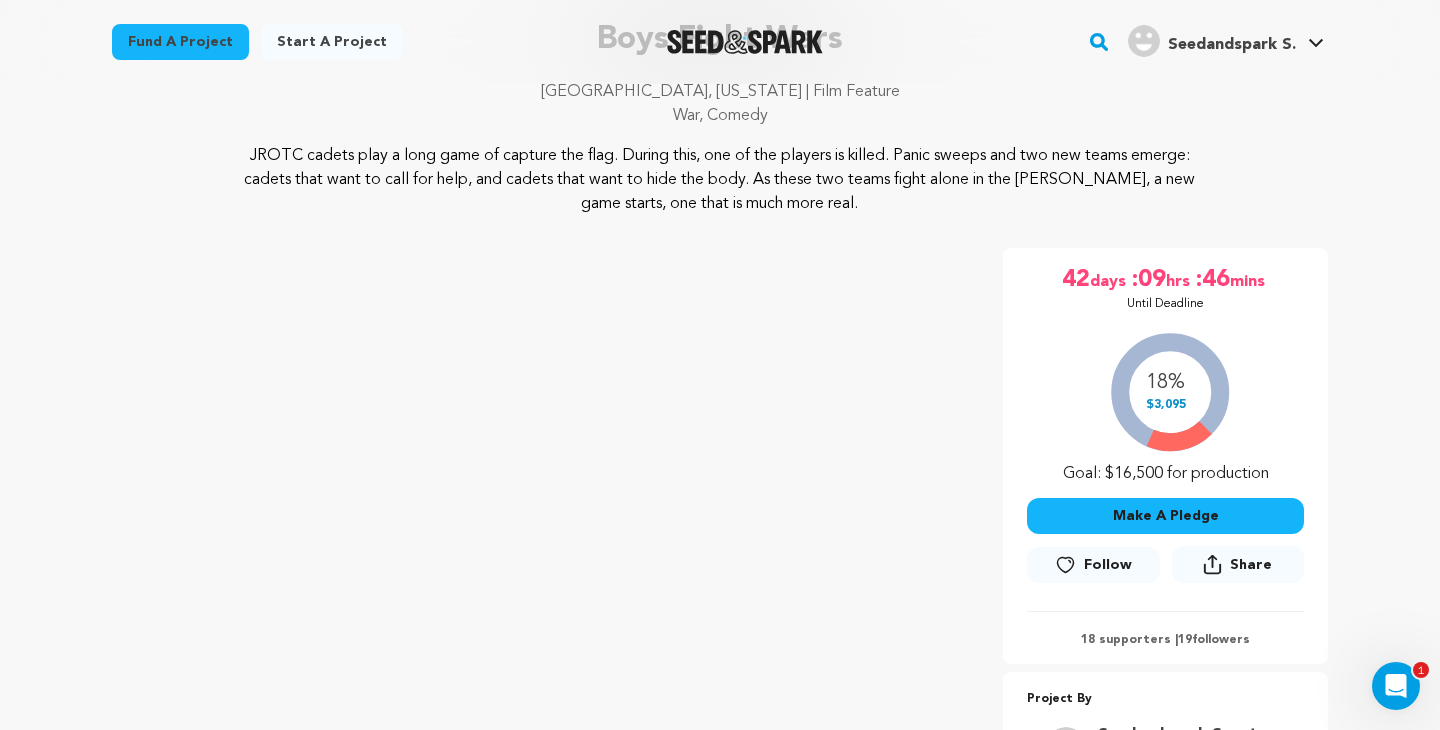 click 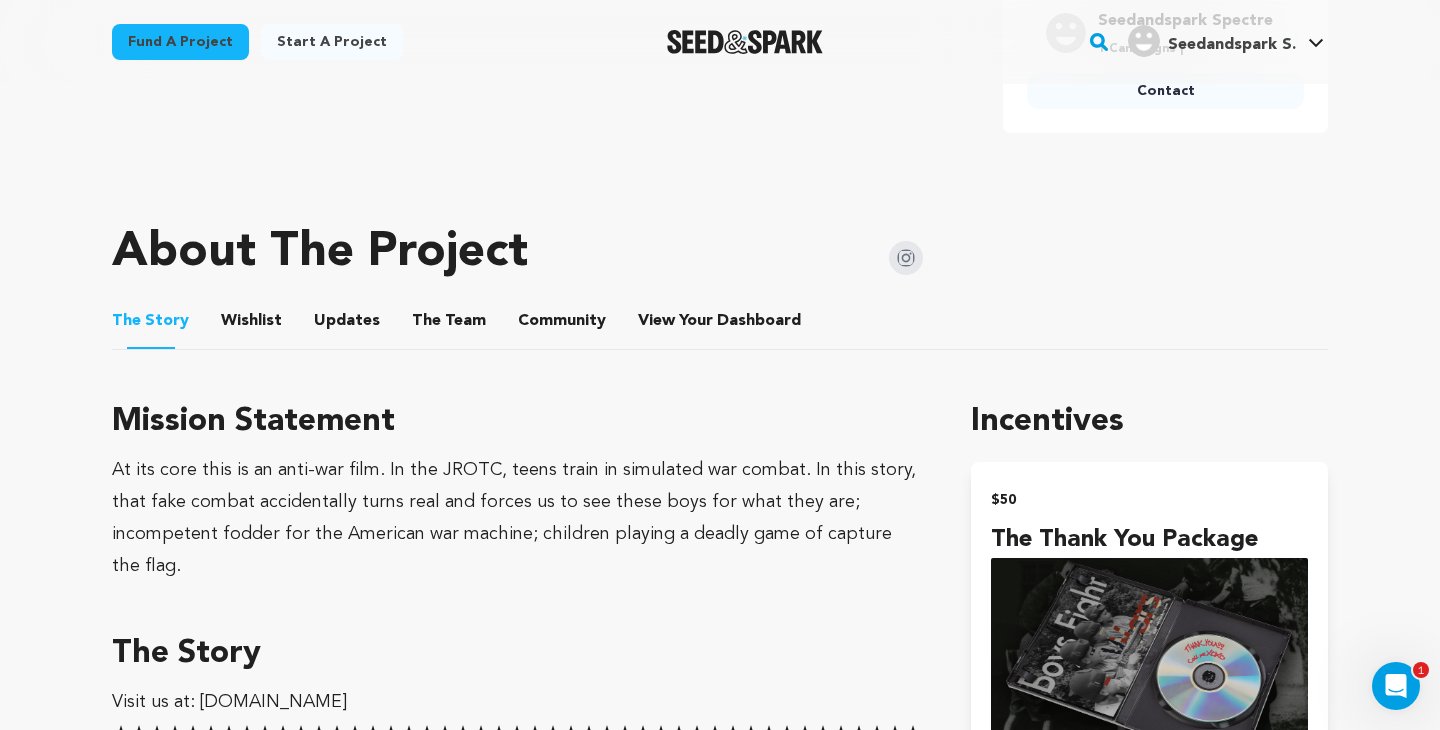 scroll, scrollTop: 882, scrollLeft: 0, axis: vertical 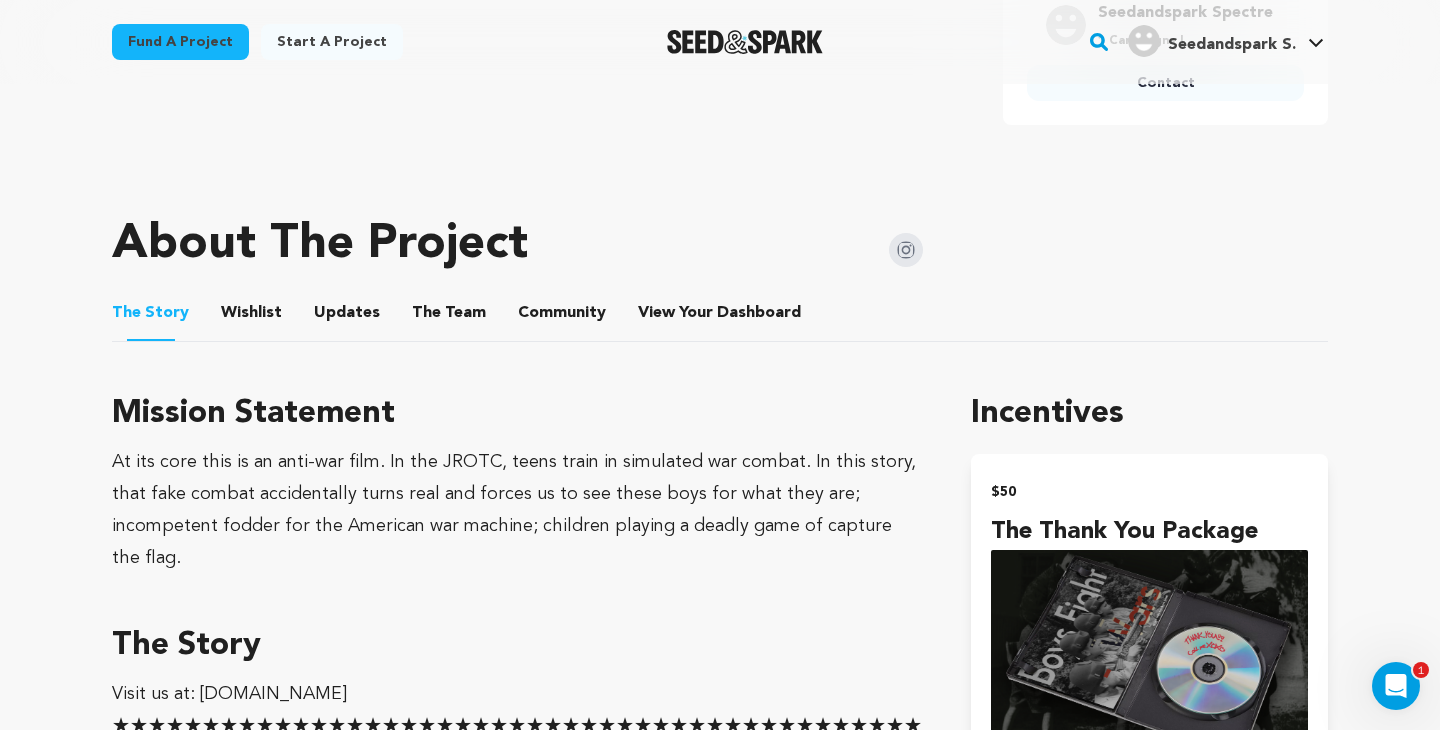 click on "The Team" at bounding box center (449, 317) 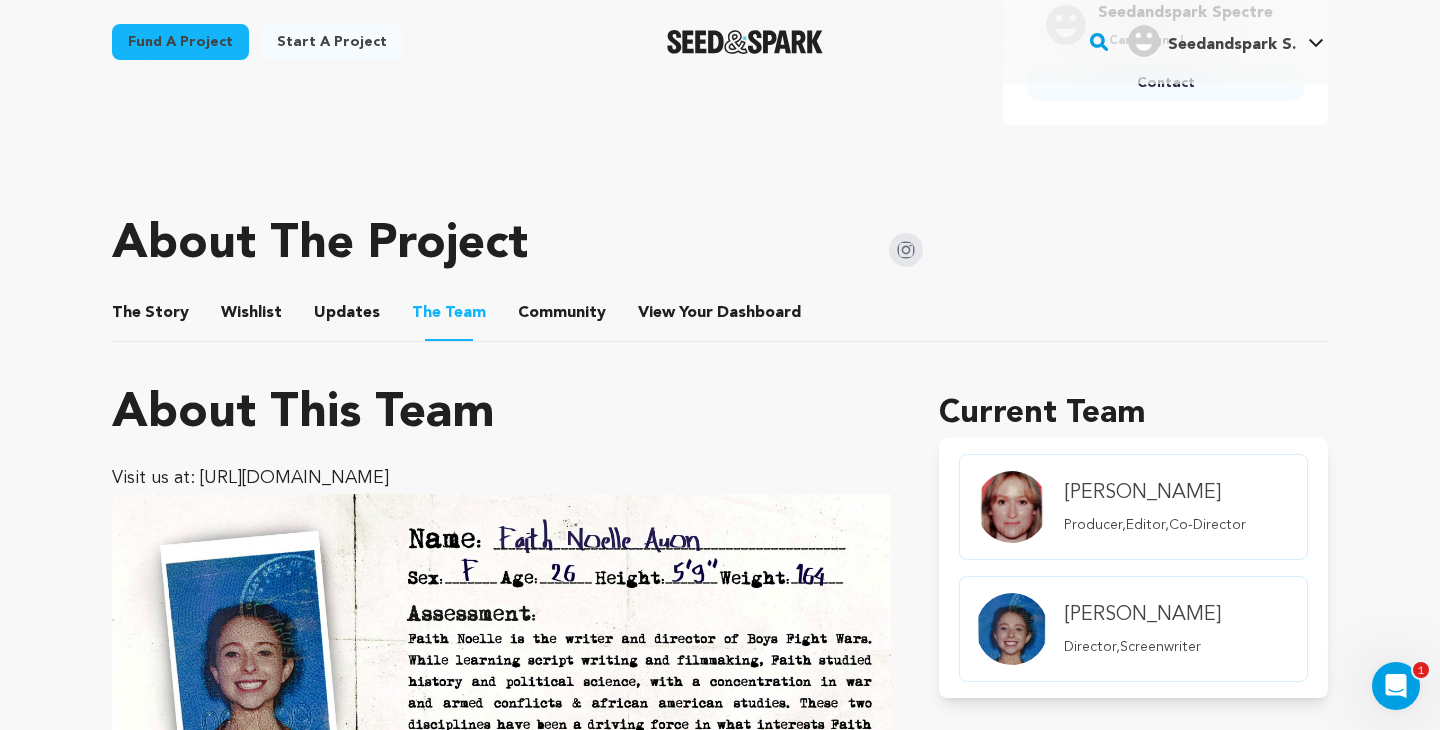 click on "Wishlist" at bounding box center (252, 317) 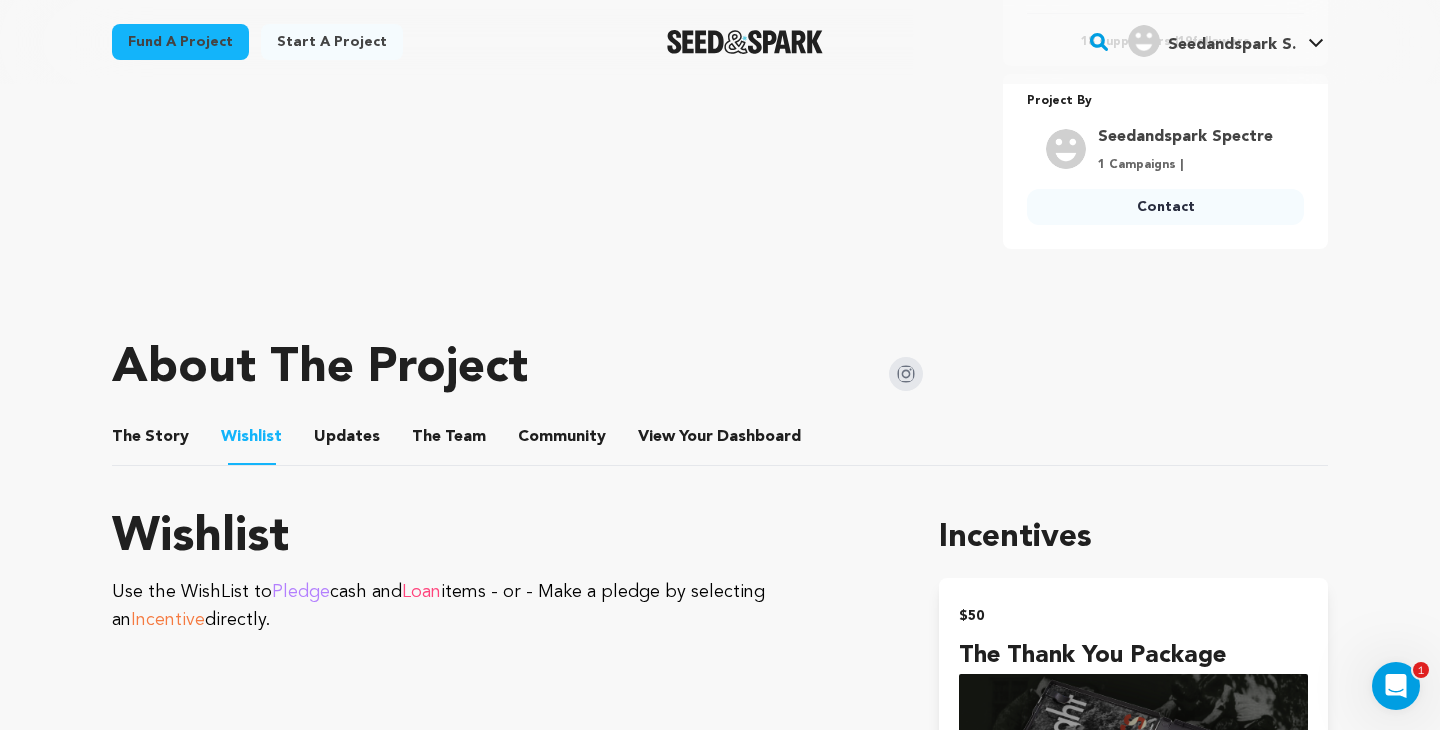 scroll, scrollTop: 718, scrollLeft: 0, axis: vertical 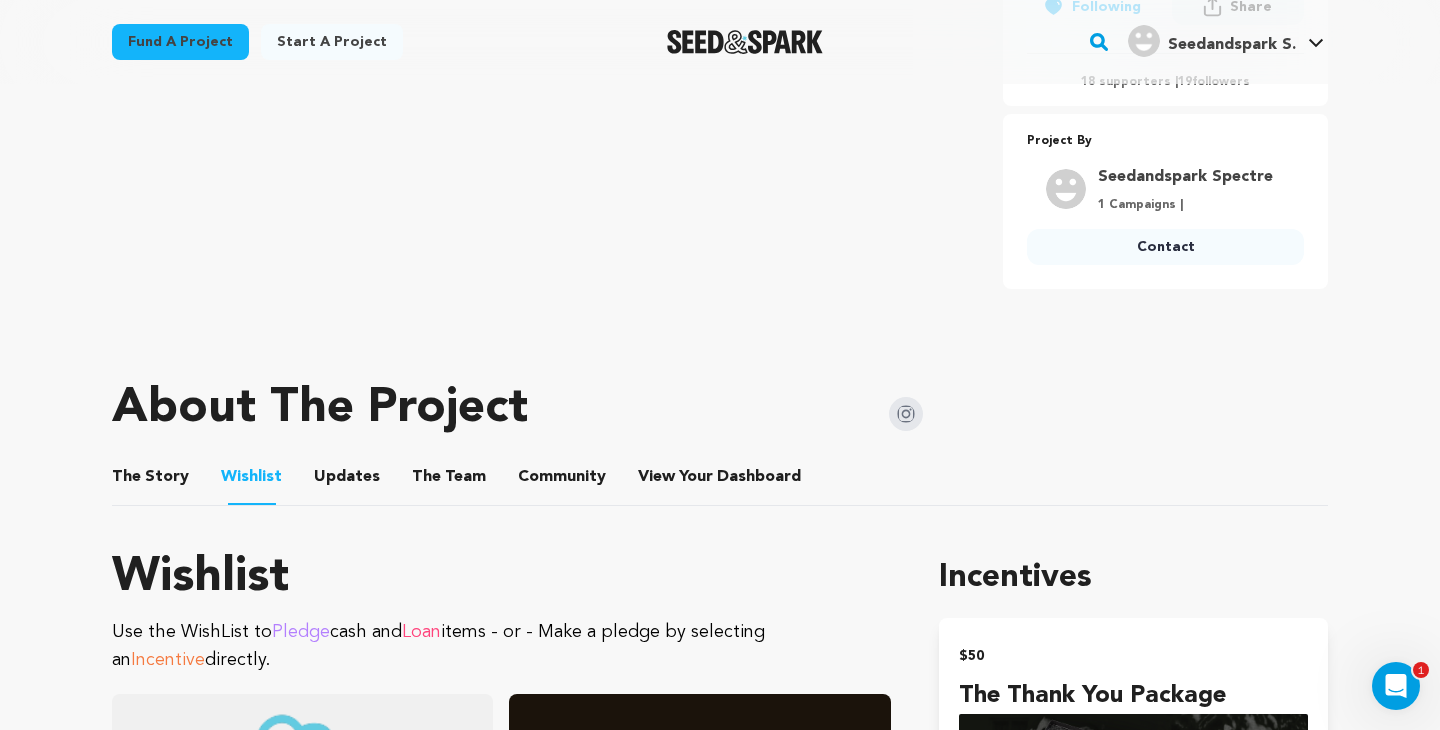 click on "Updates" at bounding box center (347, 481) 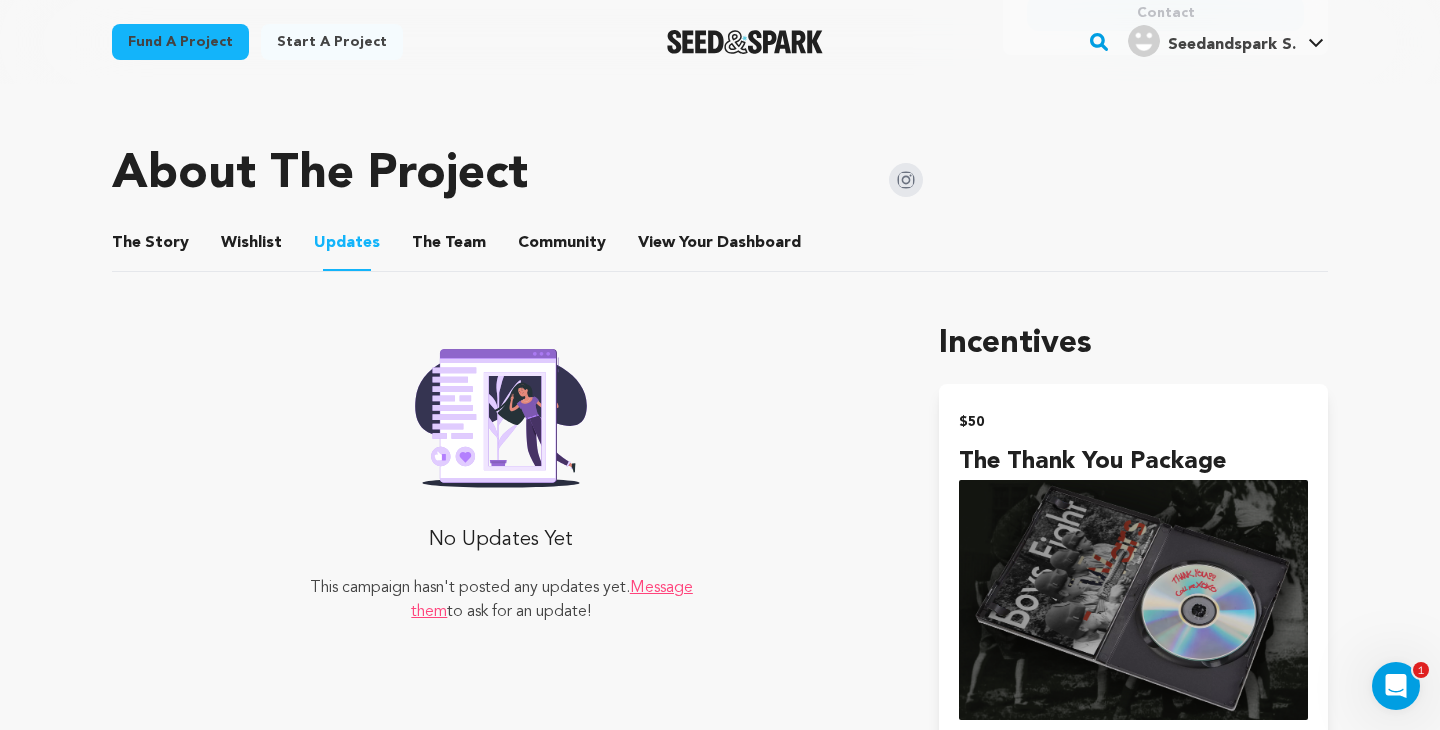 scroll, scrollTop: 832, scrollLeft: 0, axis: vertical 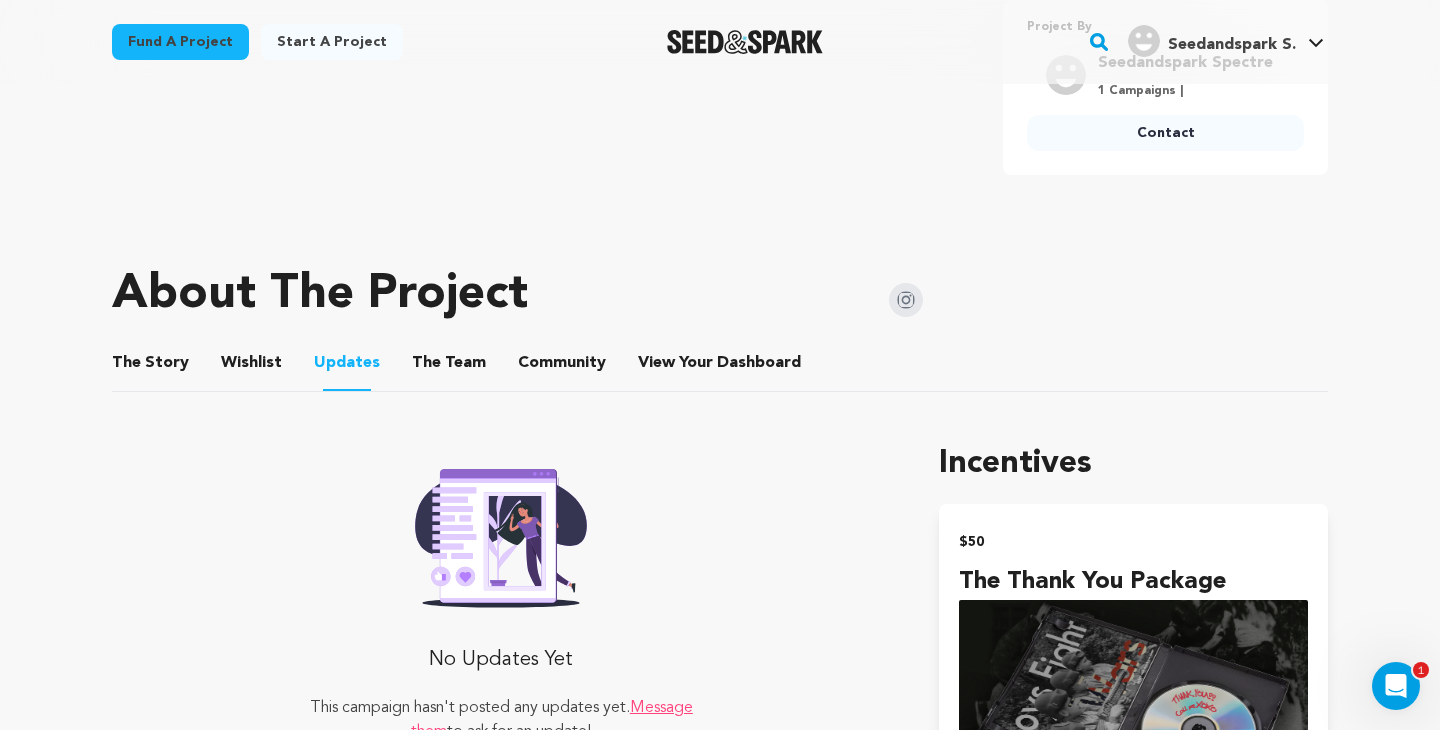 click on "The Team" at bounding box center (449, 367) 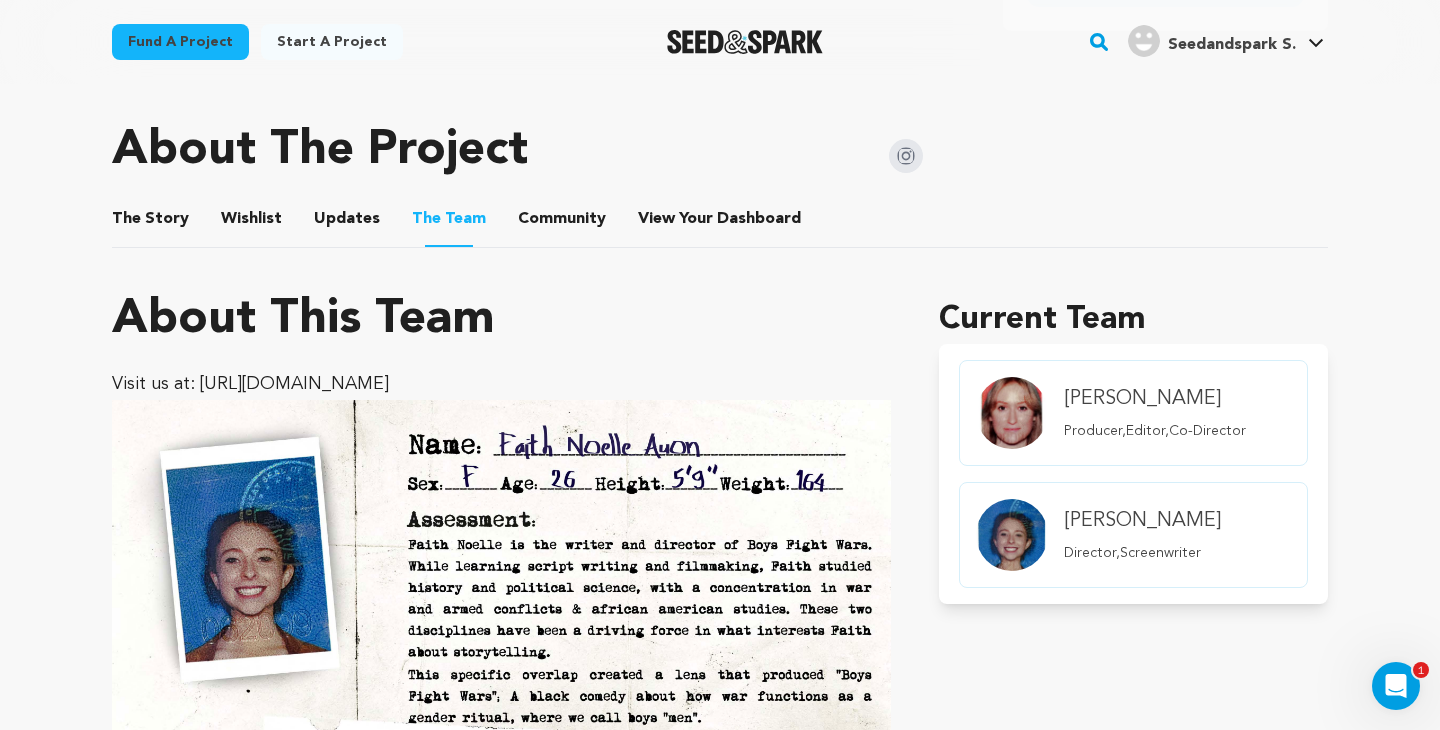 scroll, scrollTop: 926, scrollLeft: 0, axis: vertical 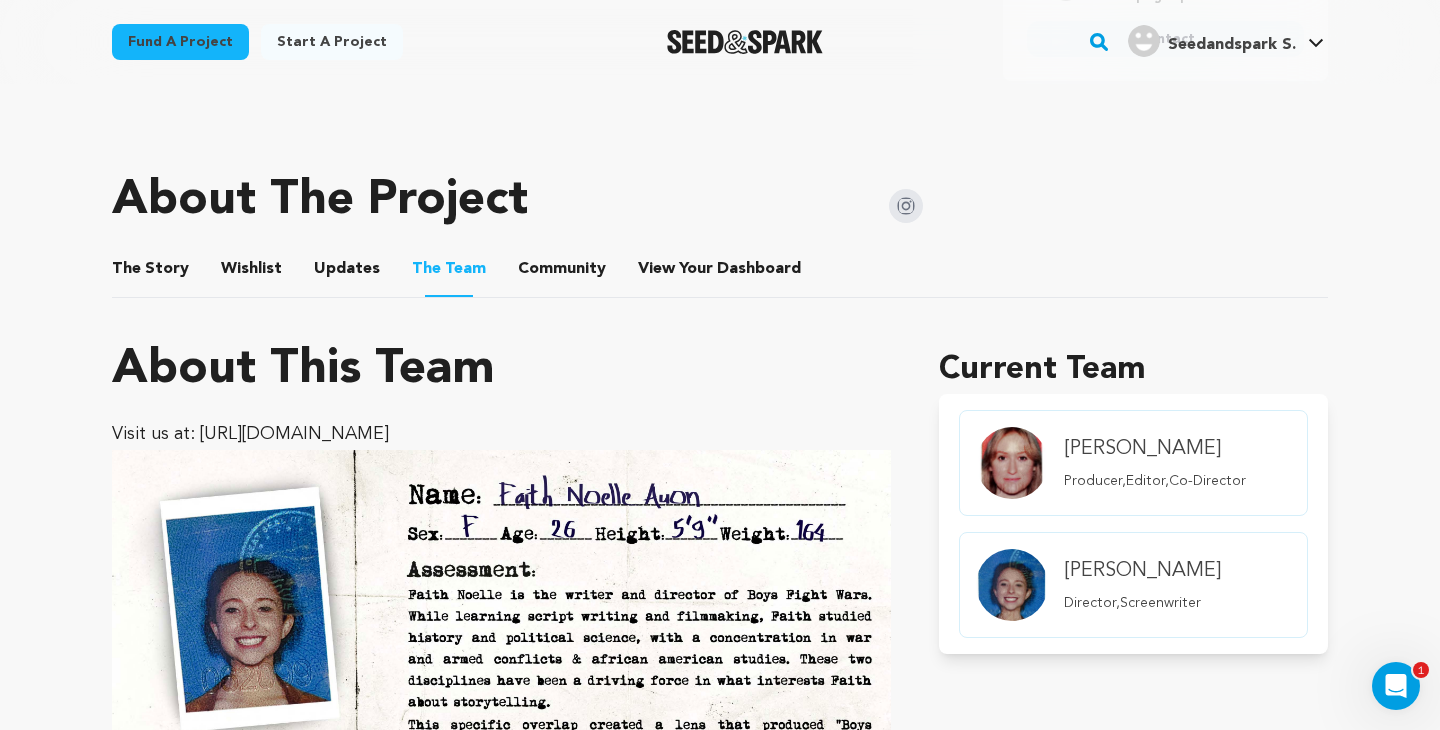 click on "Community" at bounding box center (562, 273) 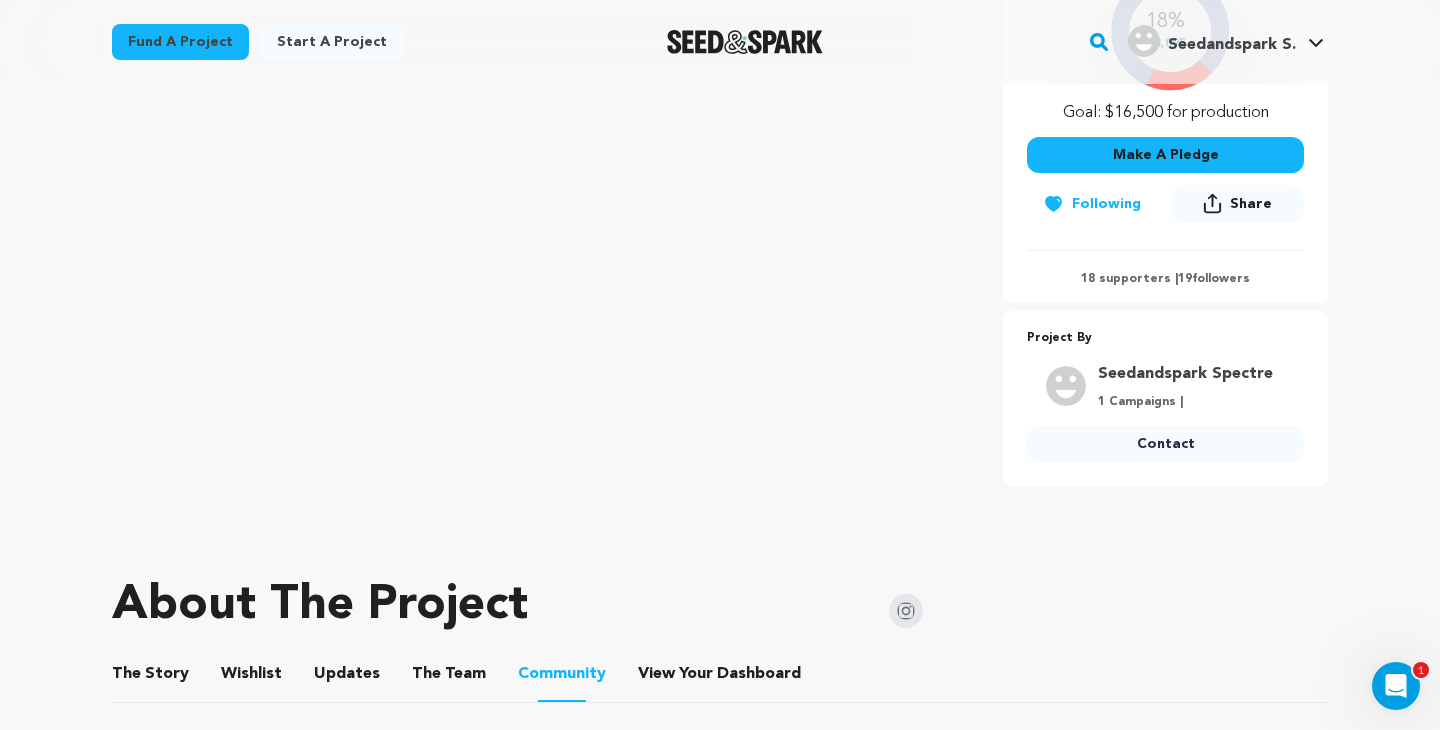 scroll, scrollTop: 583, scrollLeft: 0, axis: vertical 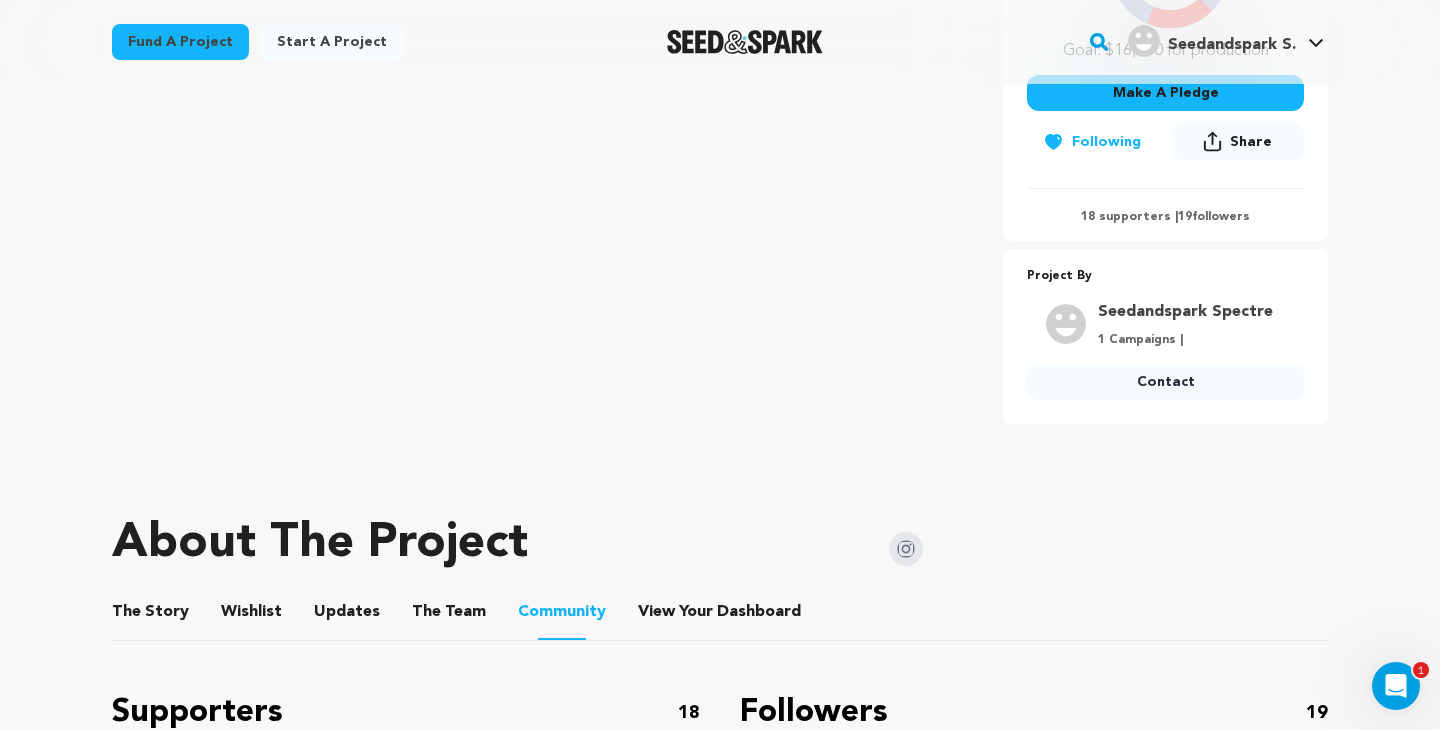 click on "The Story" at bounding box center (151, 616) 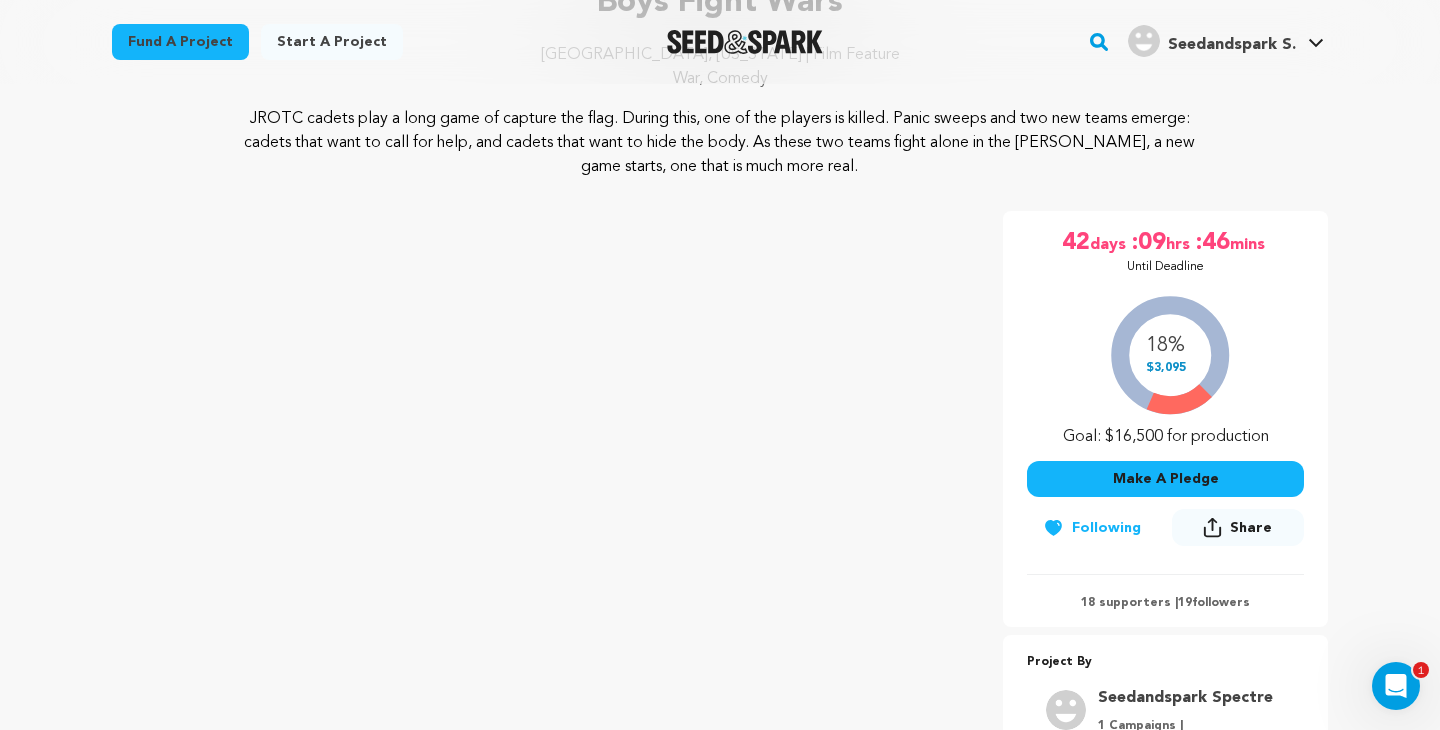 scroll, scrollTop: 0, scrollLeft: 0, axis: both 